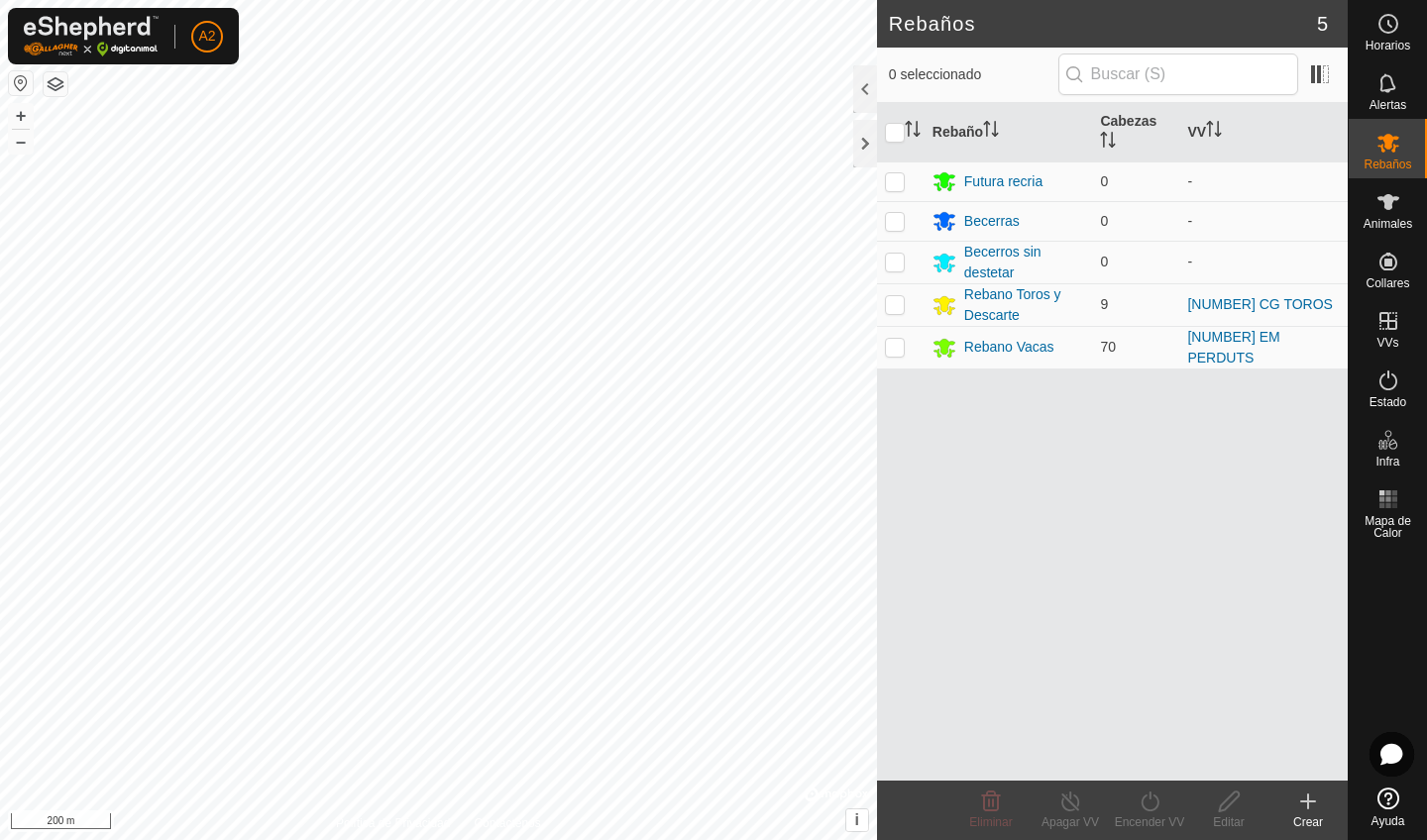 scroll, scrollTop: 0, scrollLeft: 0, axis: both 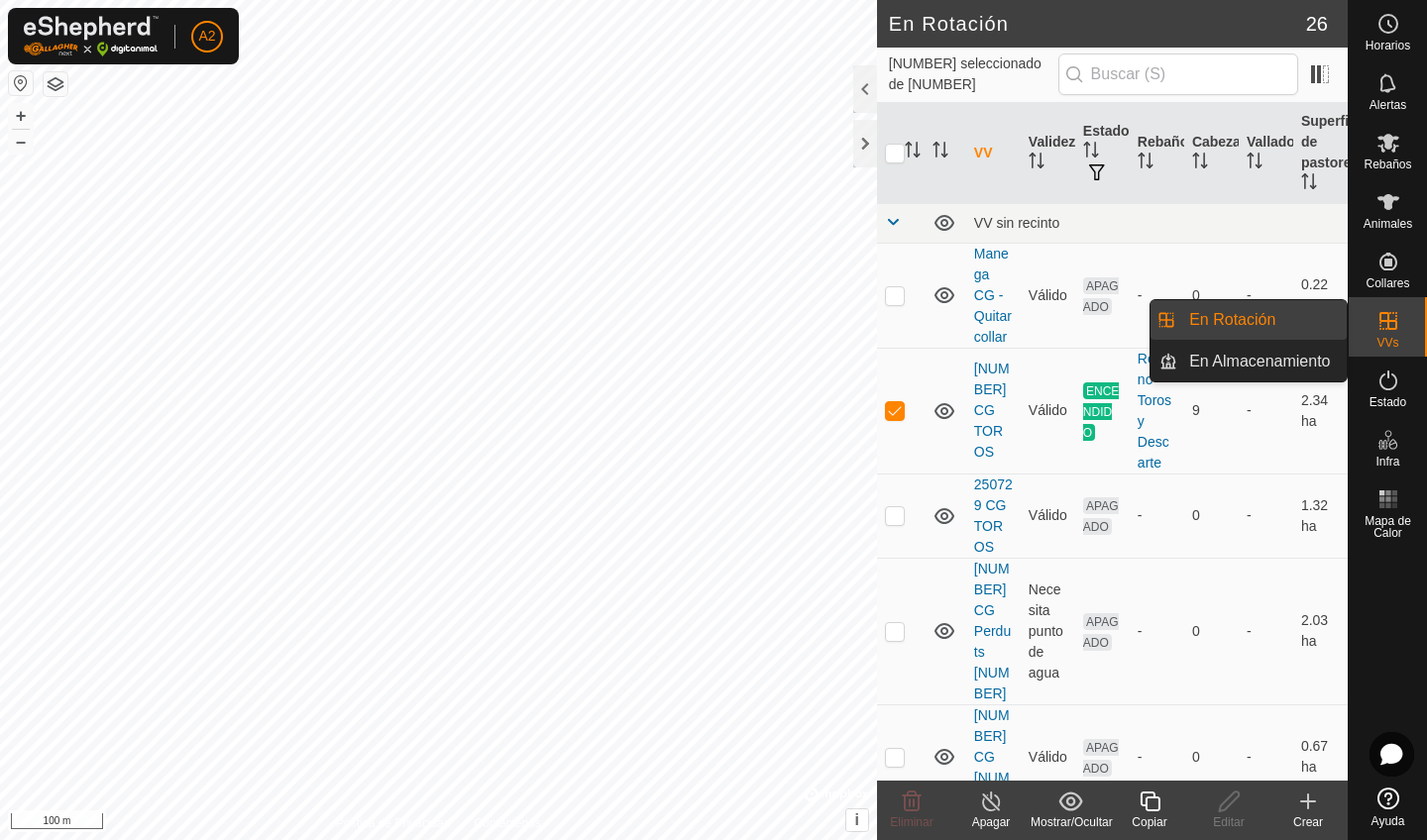 click 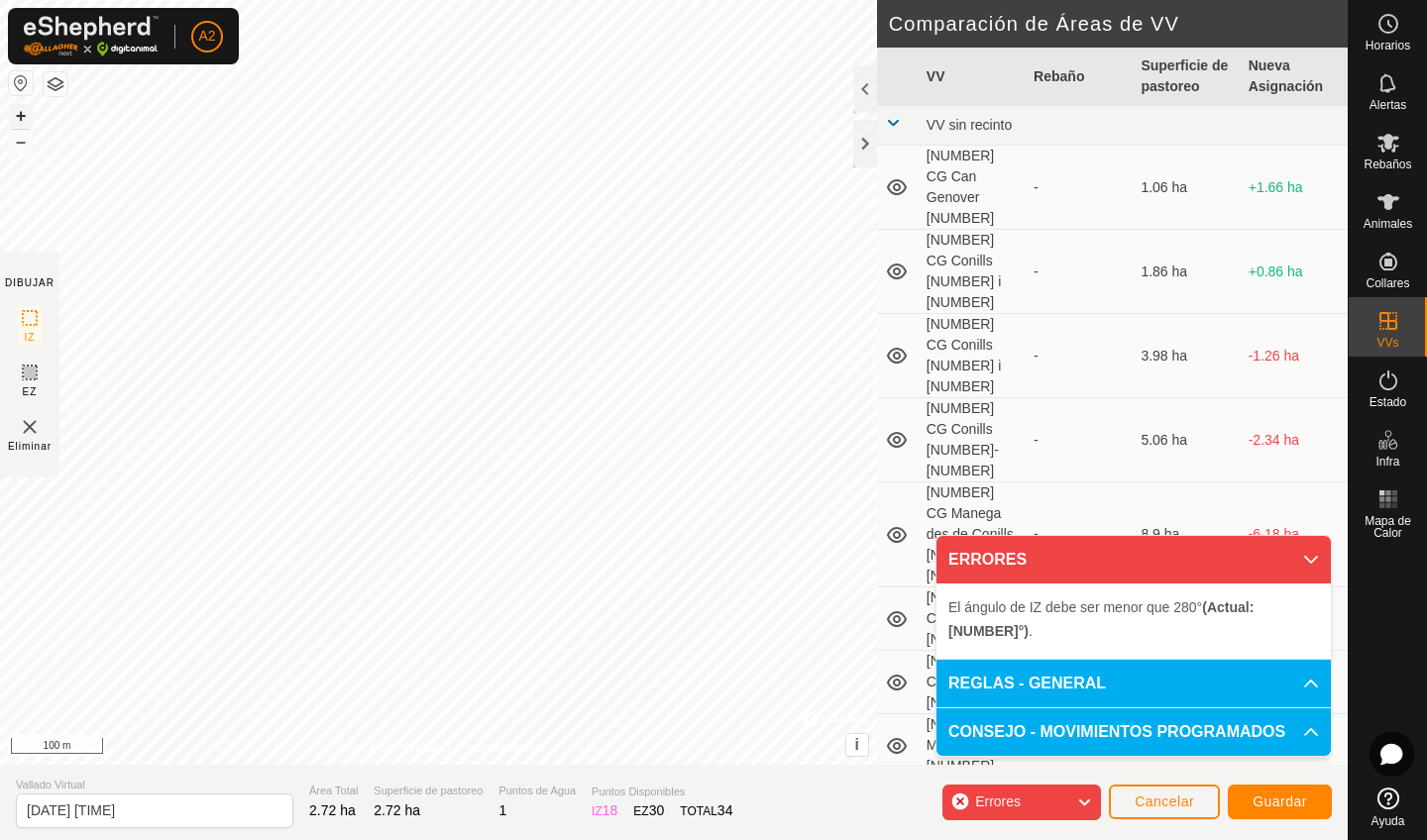 click on "+" at bounding box center (21, 116) 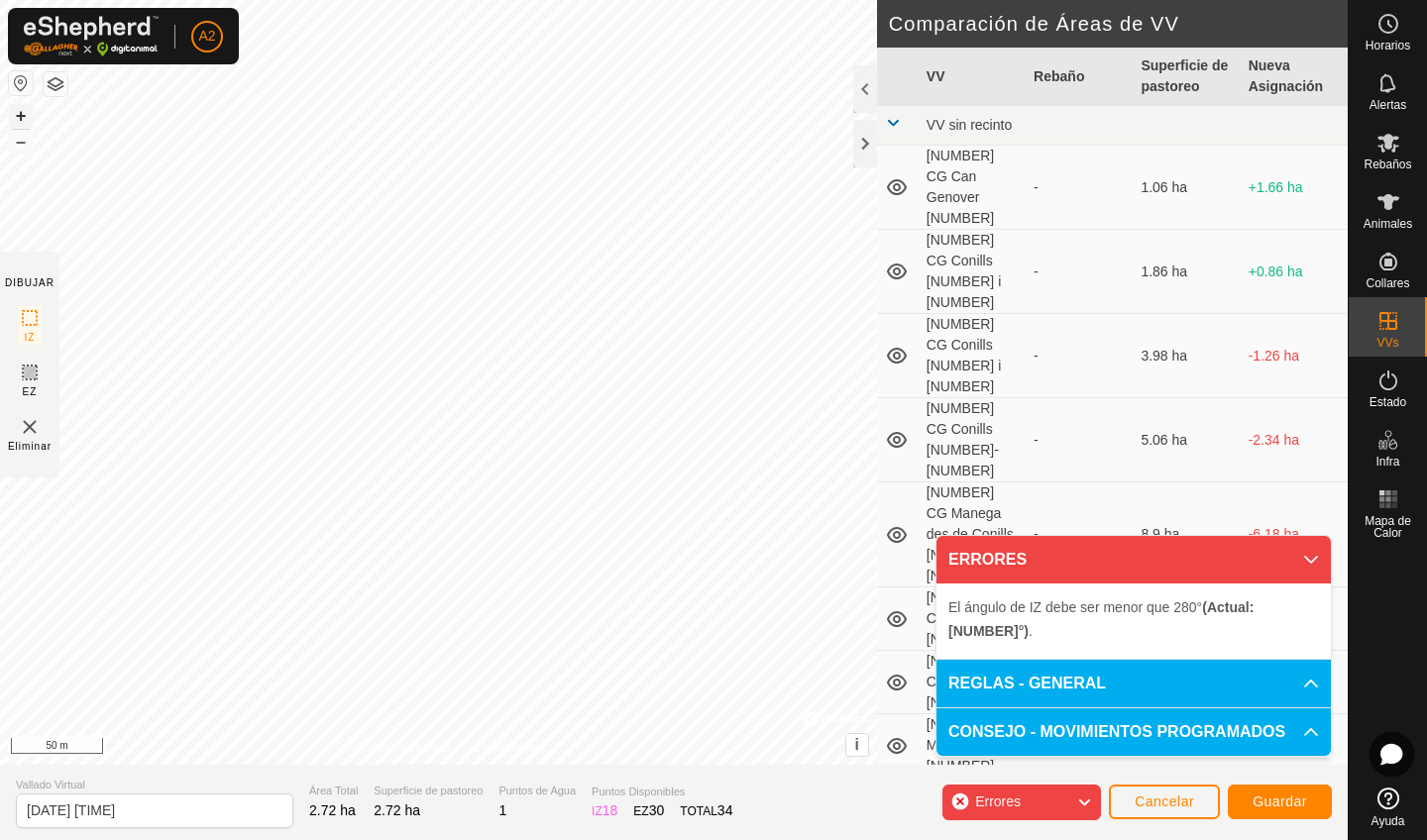 click on "+" at bounding box center [21, 116] 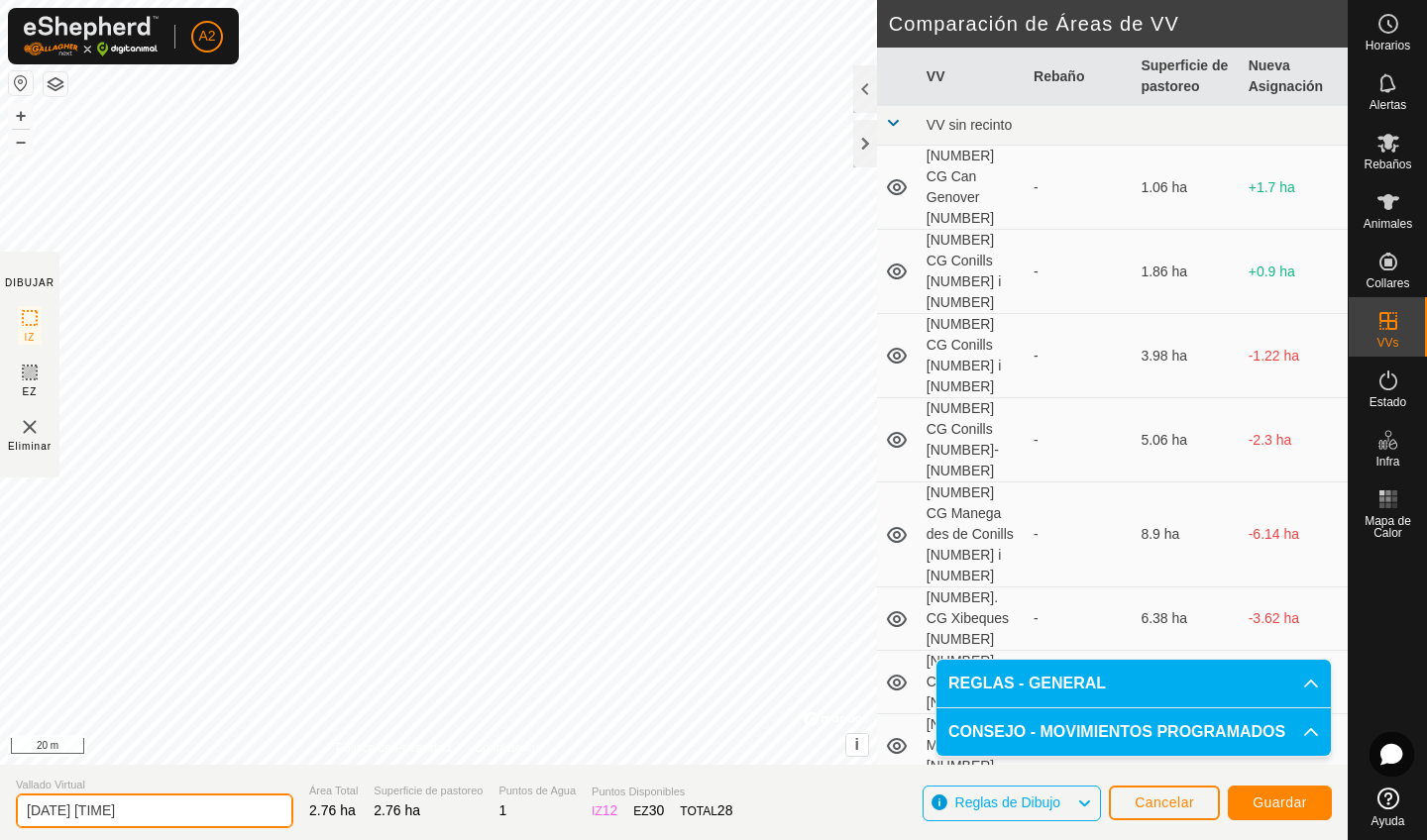 click on "[DATE] [TIME]" 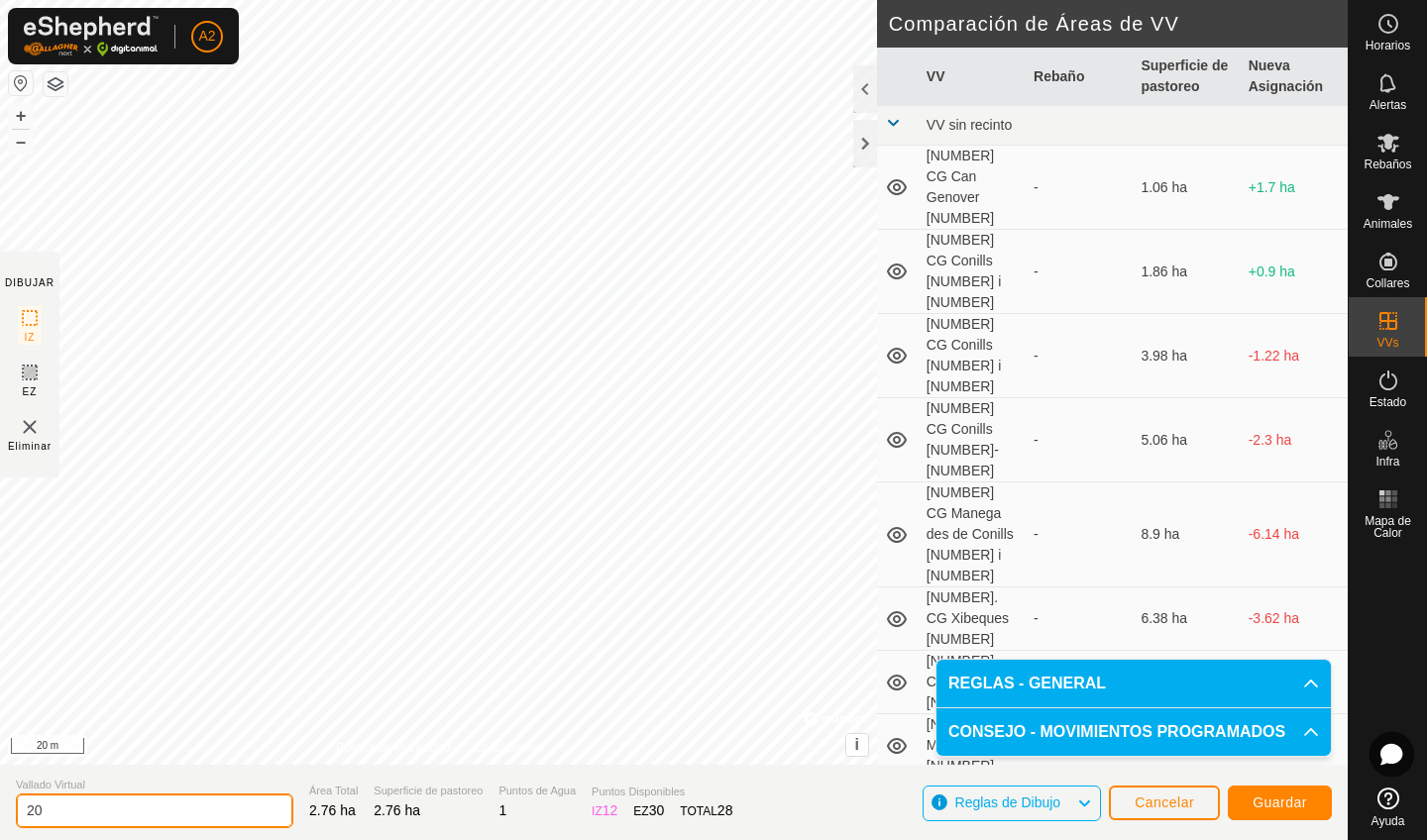 type on "2" 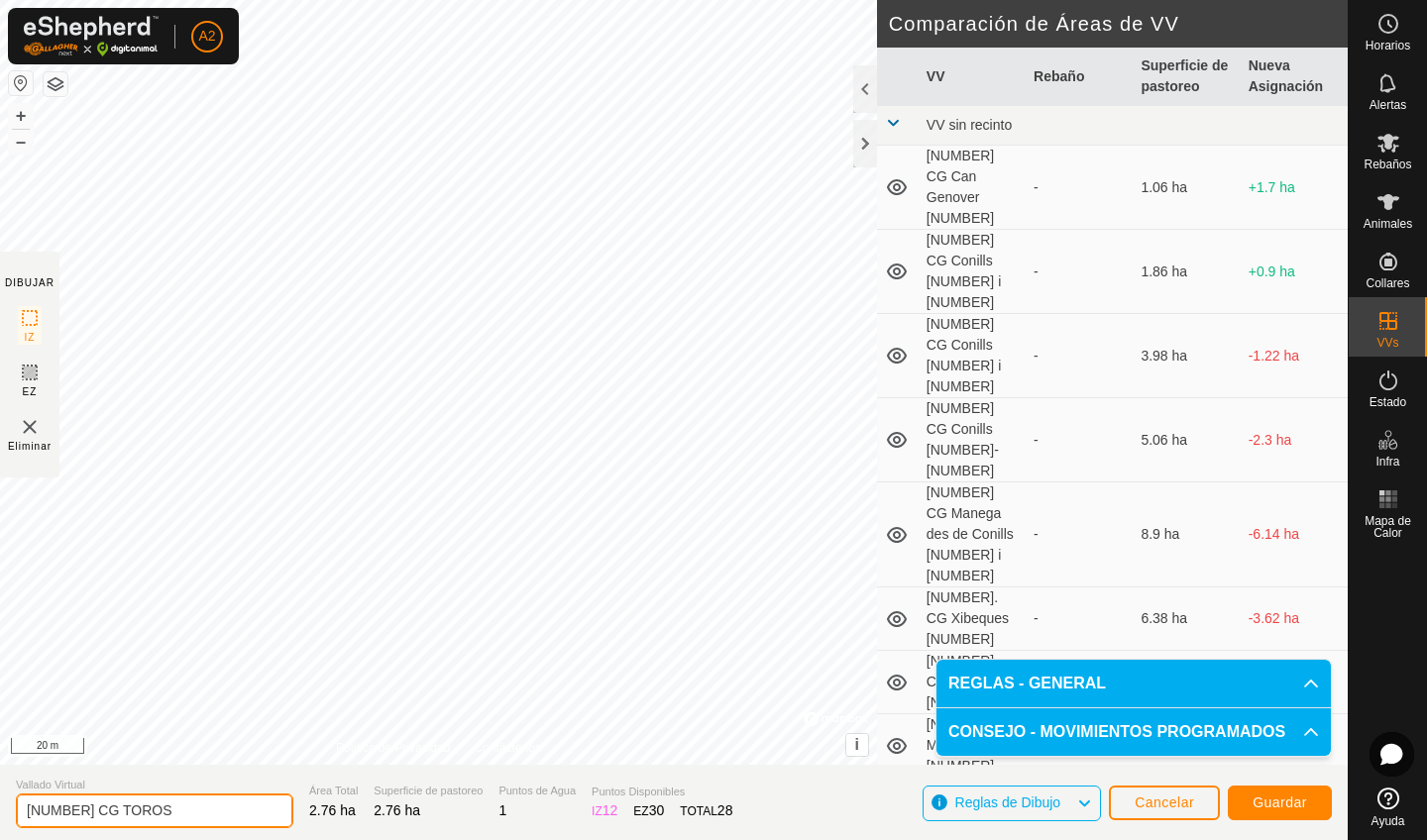 type on "[NUMBER] CG TOROS" 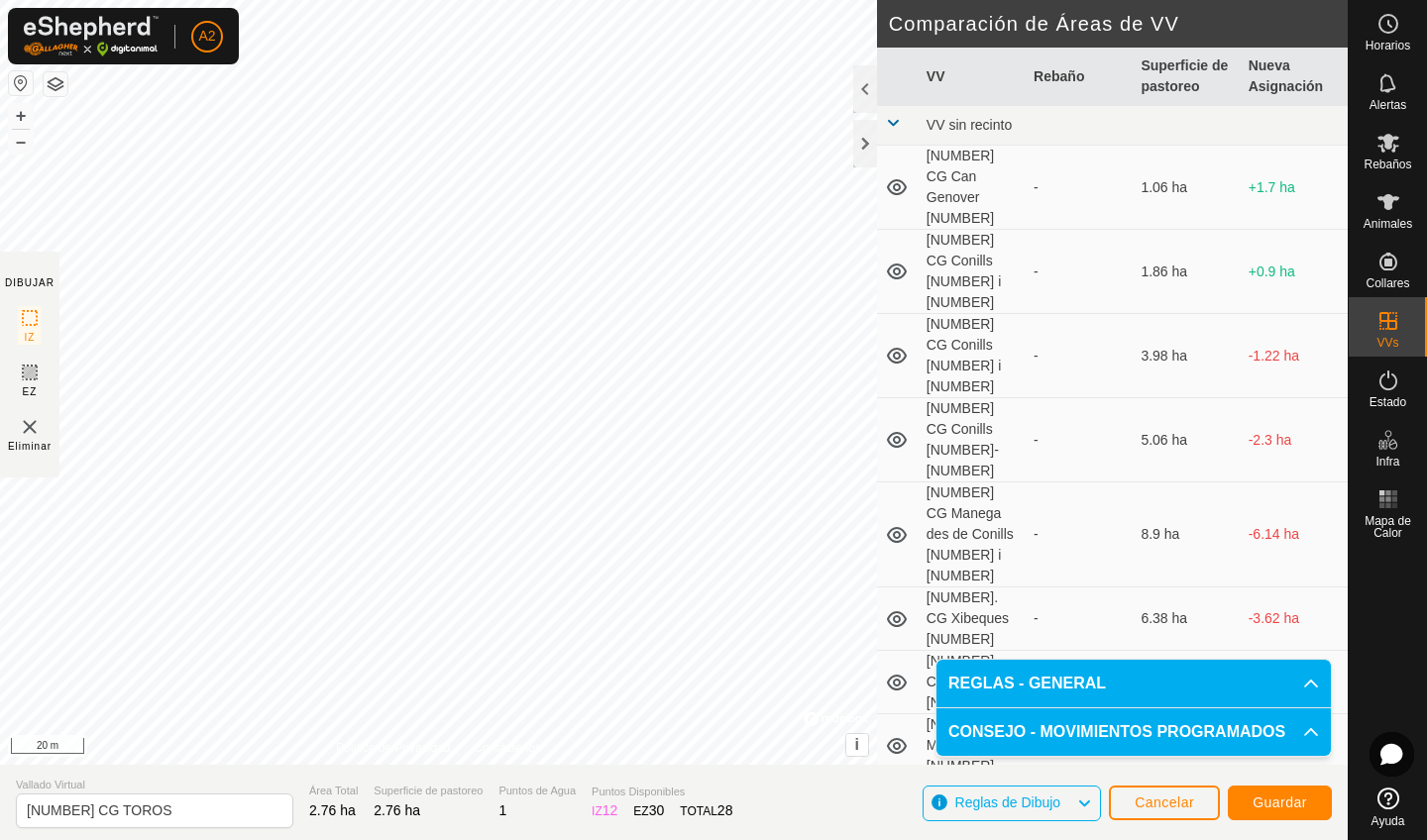 click on "Guardar" 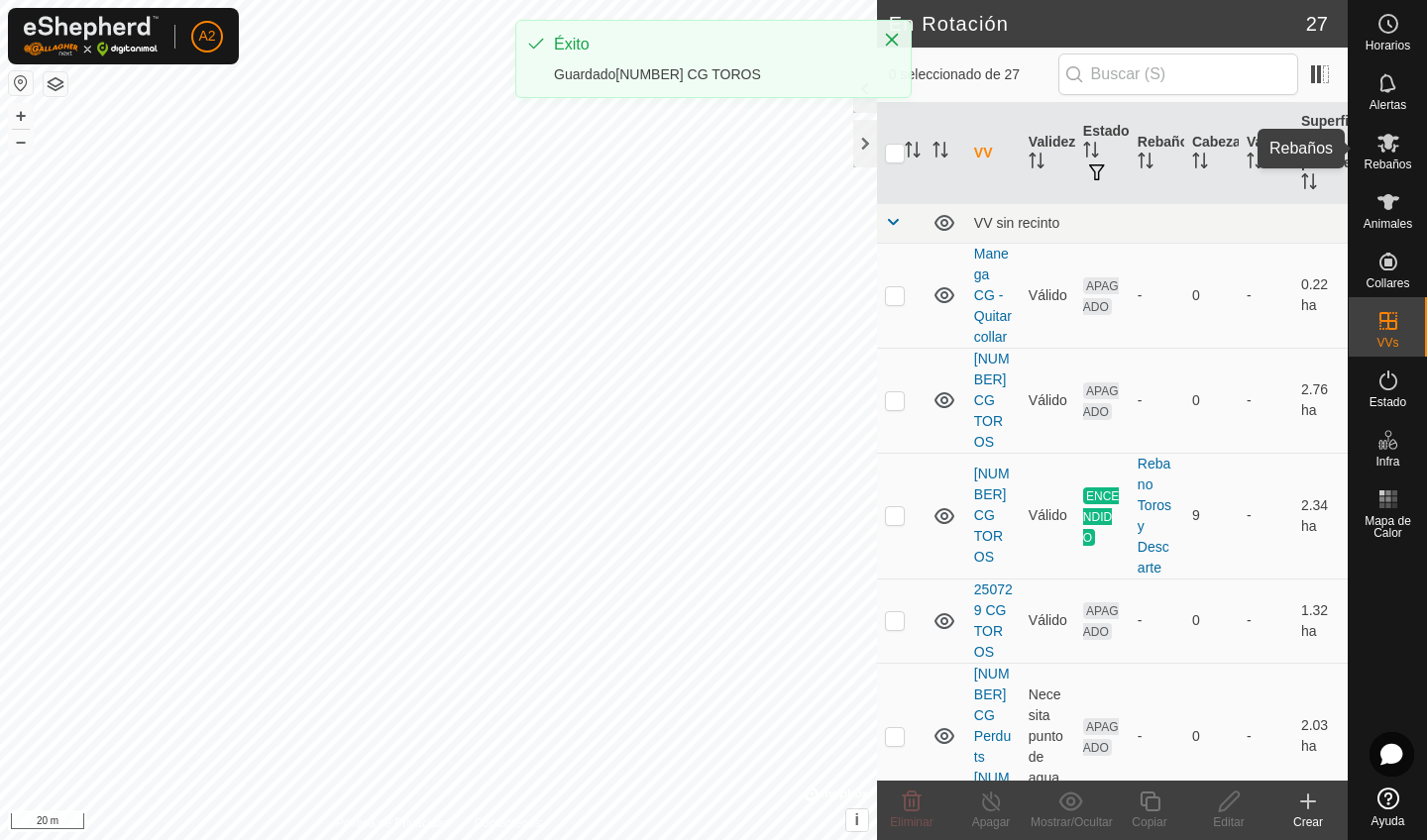 click 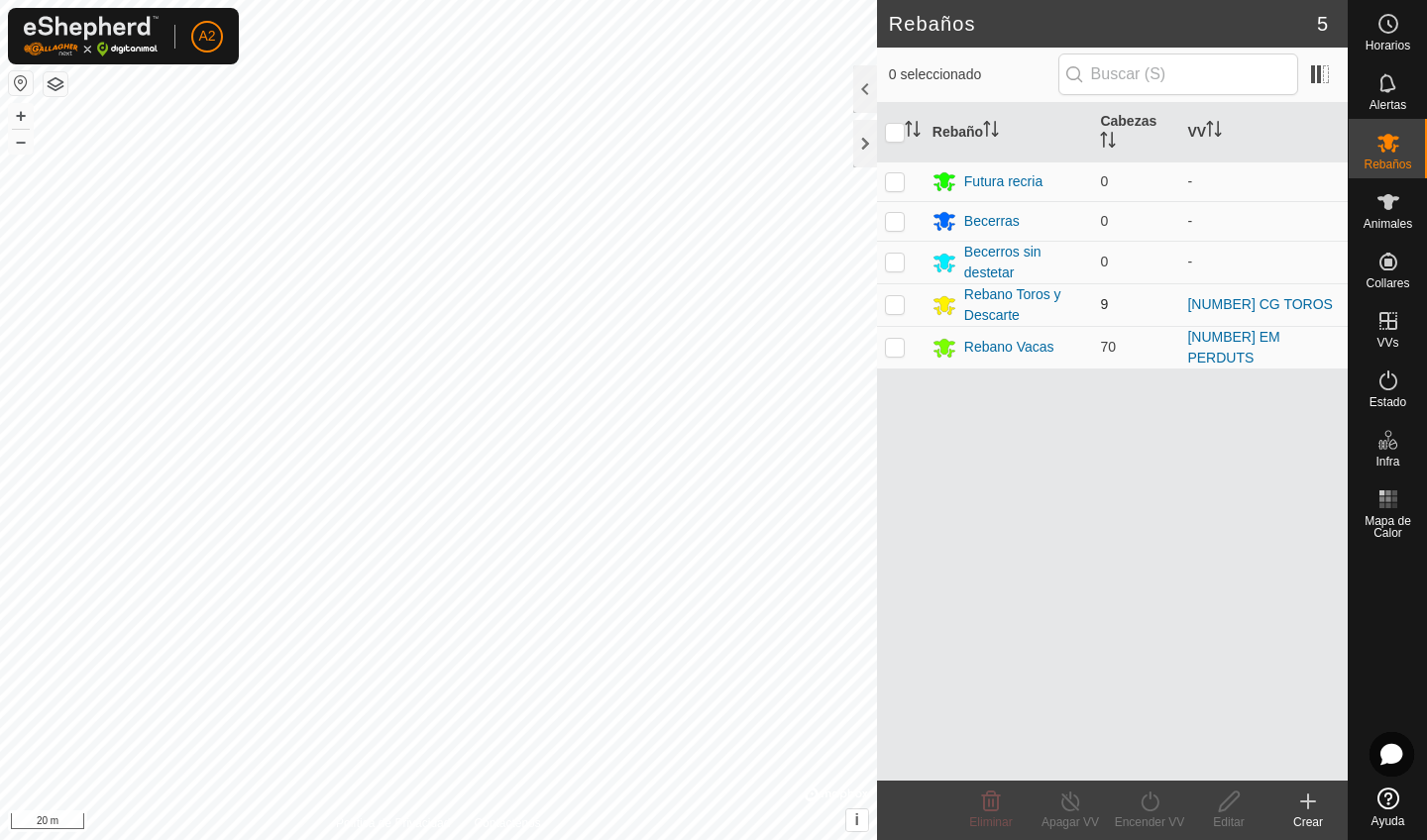 click at bounding box center (901, 304) 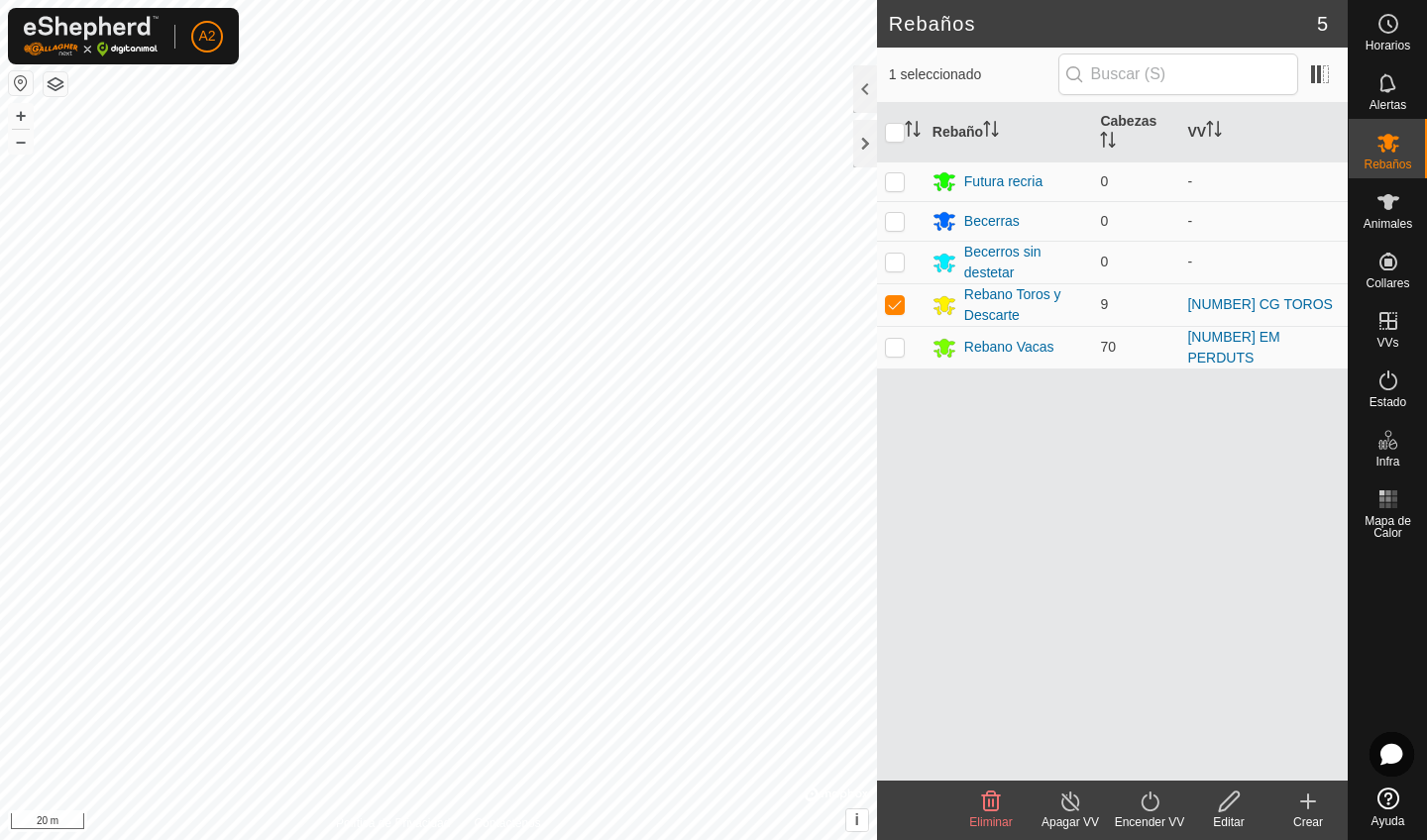 click on "Encender VV" 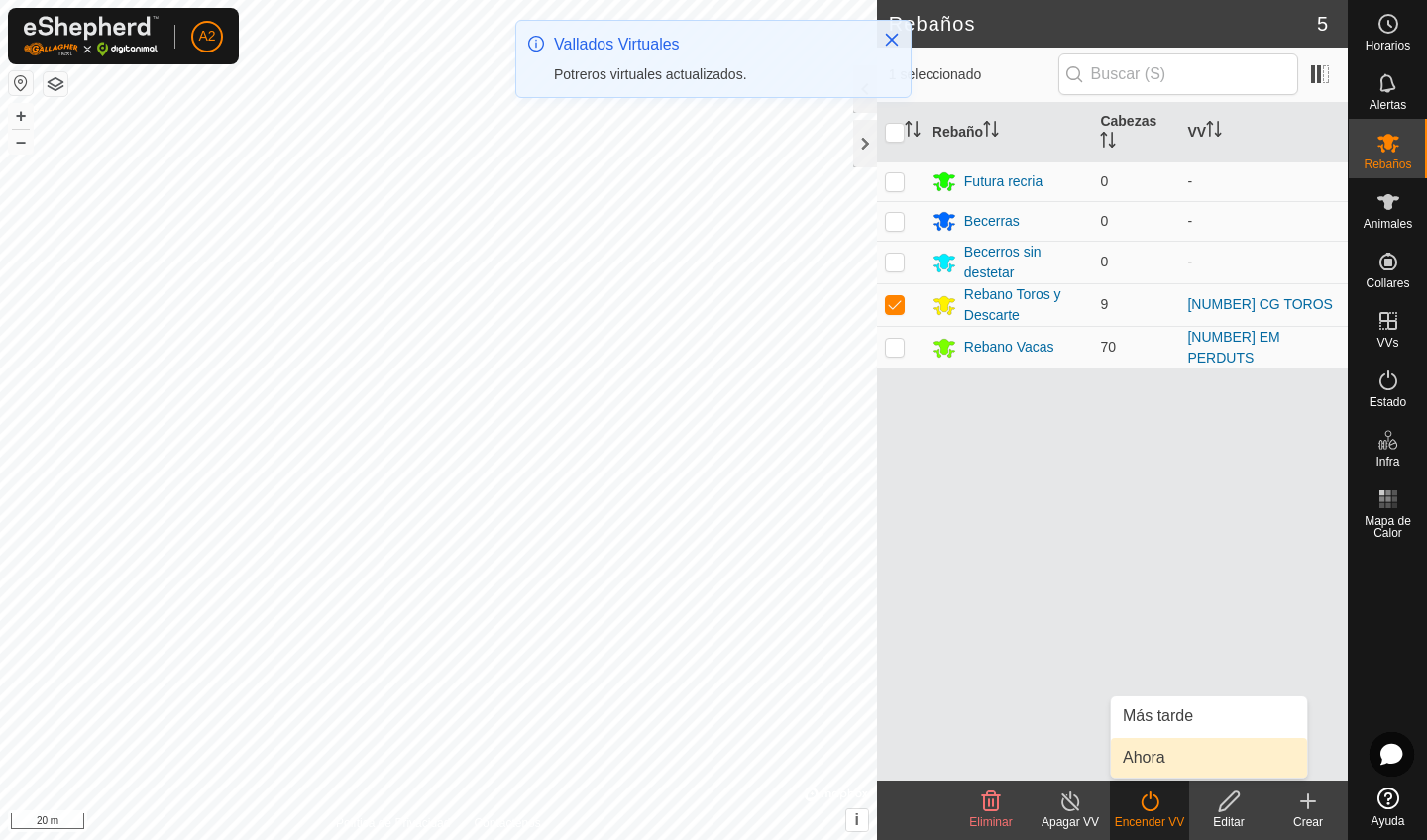 click on "Ahora" at bounding box center (1209, 758) 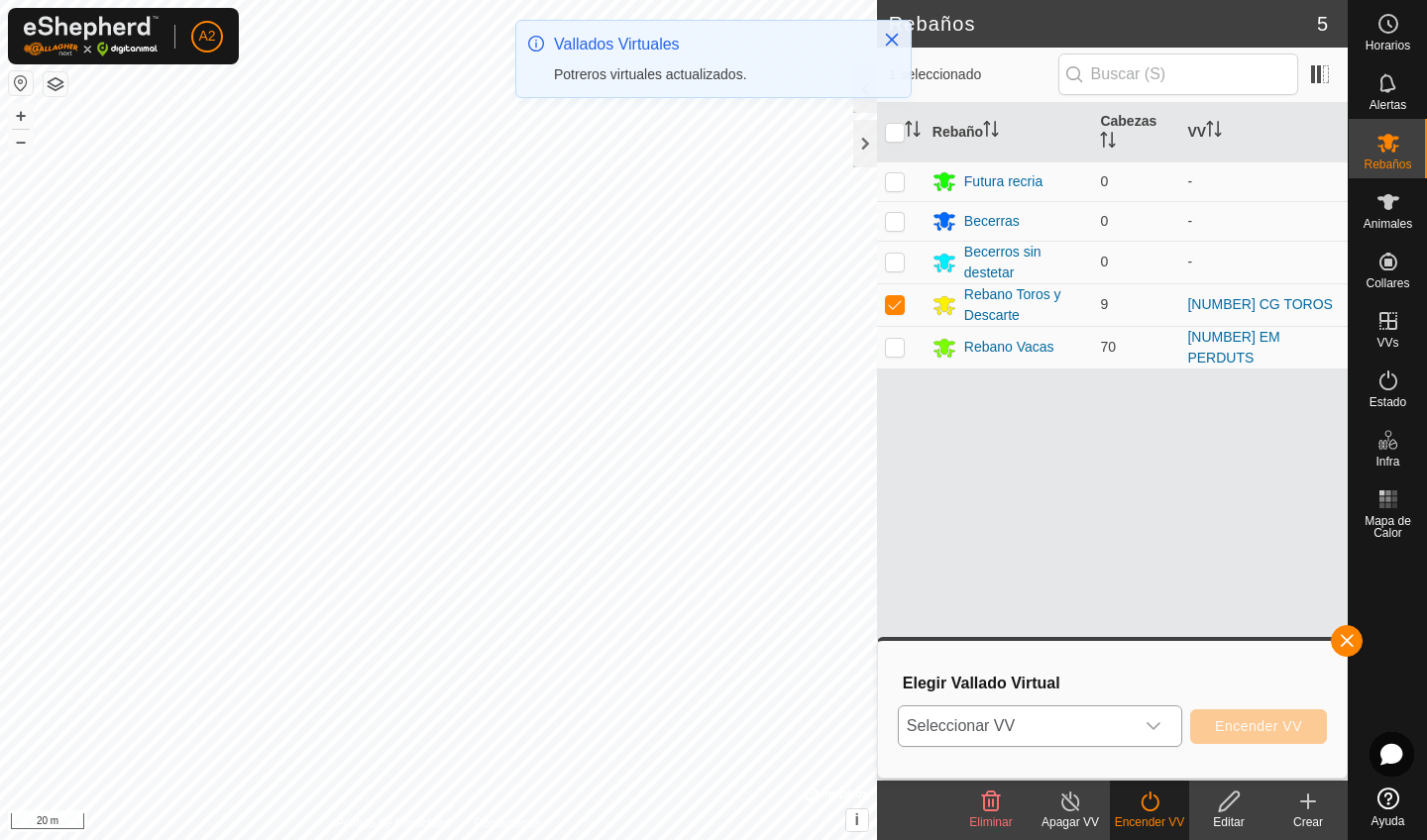 click on "Seleccionar VV" at bounding box center (1016, 726) 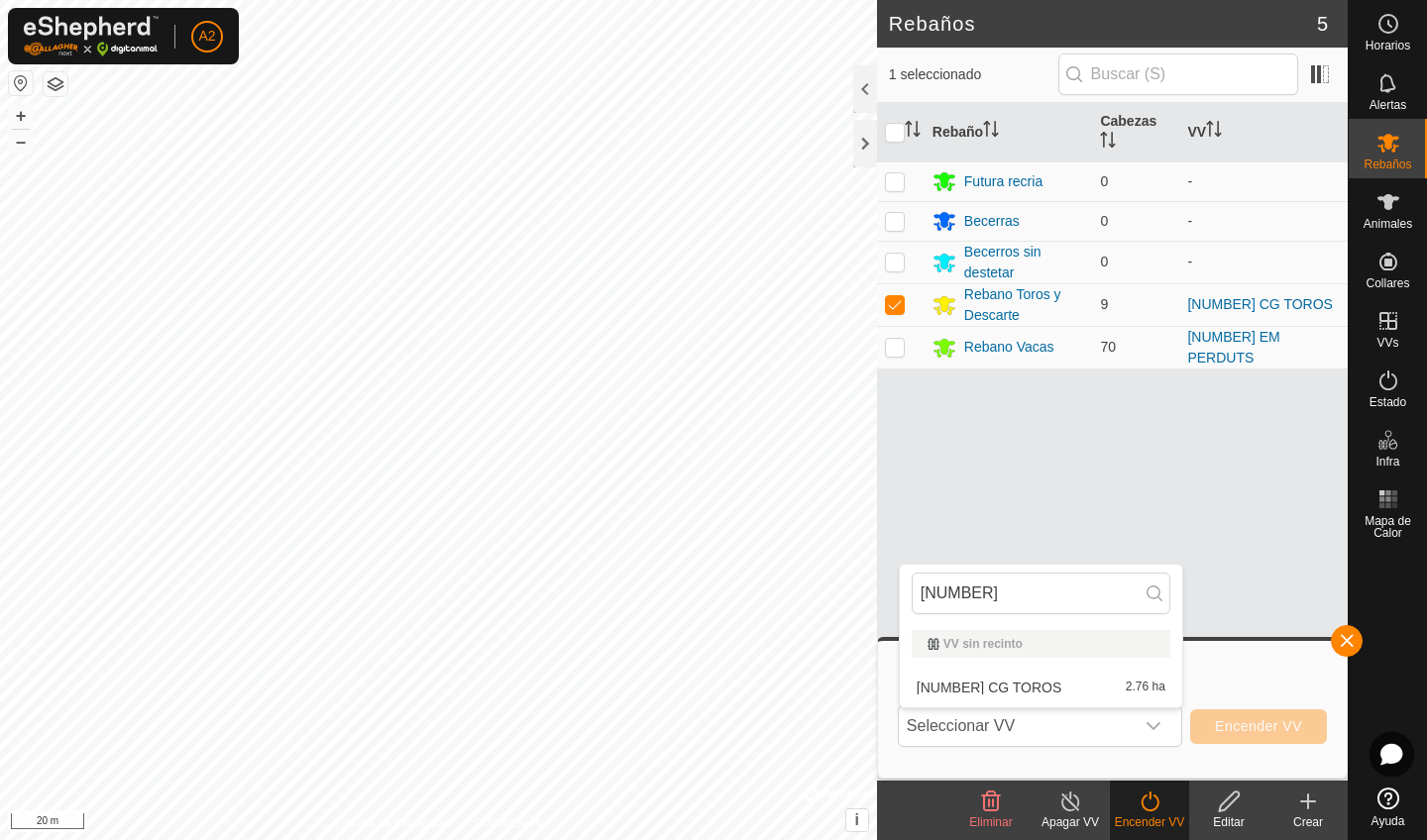 scroll, scrollTop: 0, scrollLeft: 0, axis: both 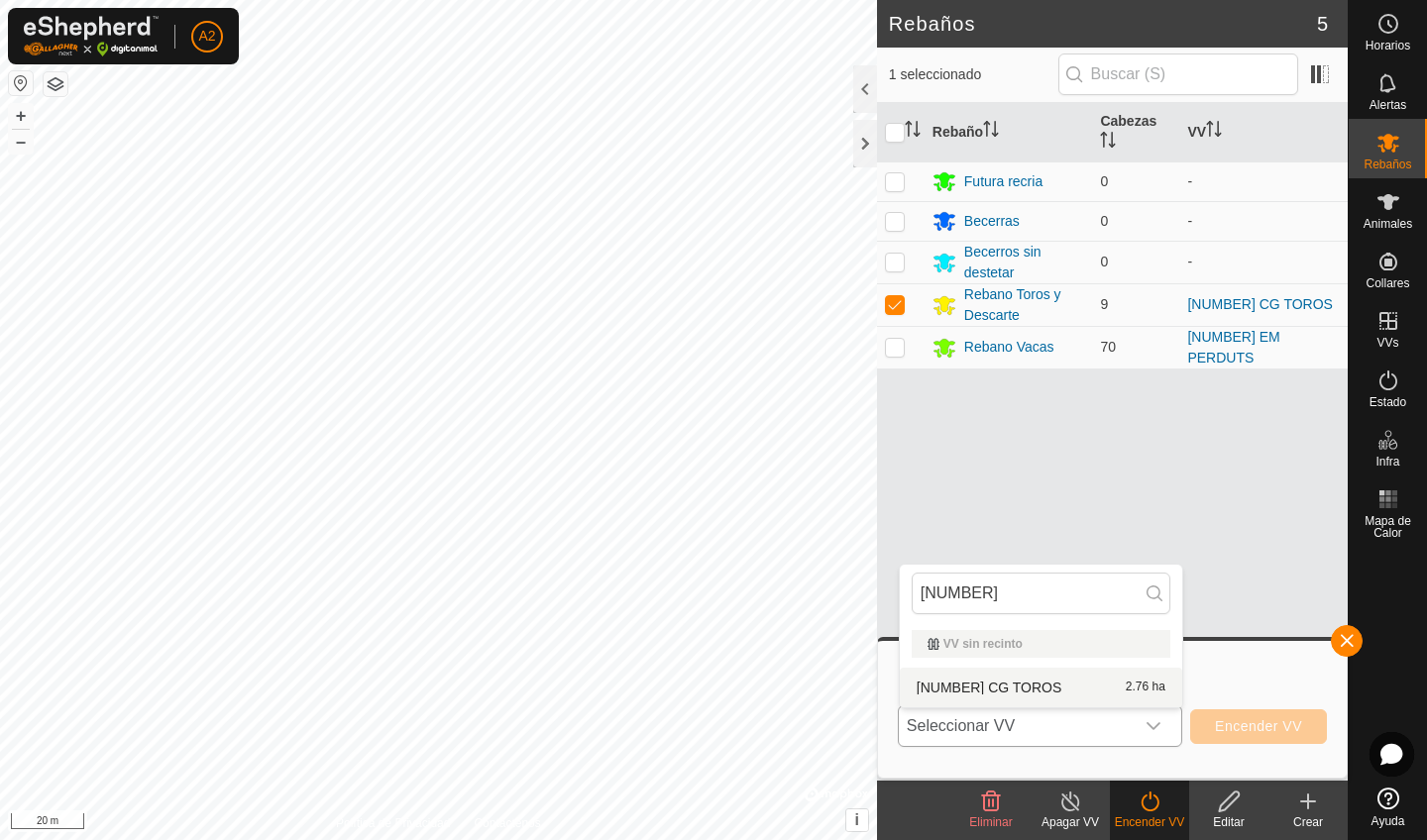 type on "[NUMBER]" 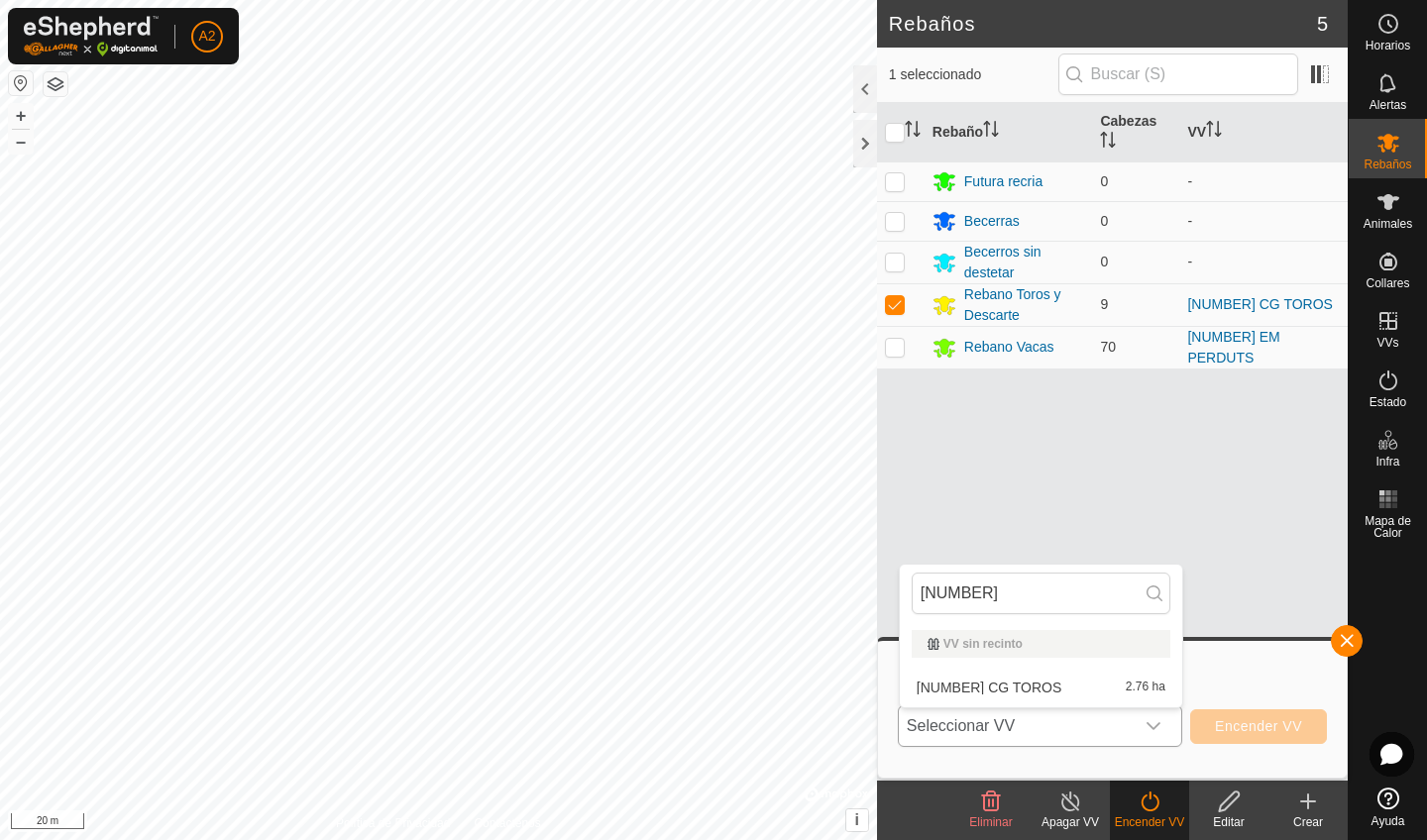 click on "[NUMBER] CG TOROS [NUMBER] ha" at bounding box center [1041, 687] 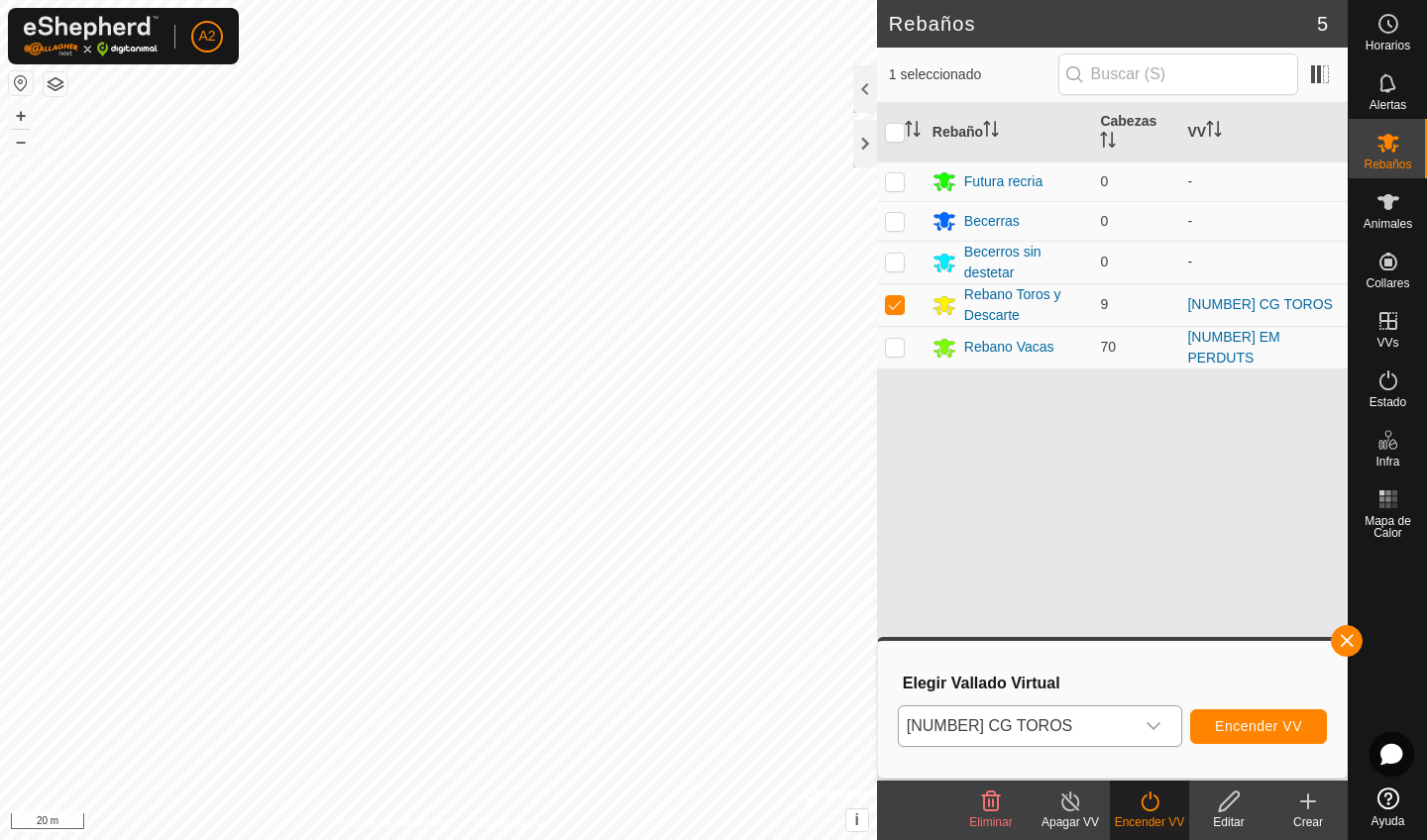 click on "Encender VV" at bounding box center [1259, 726] 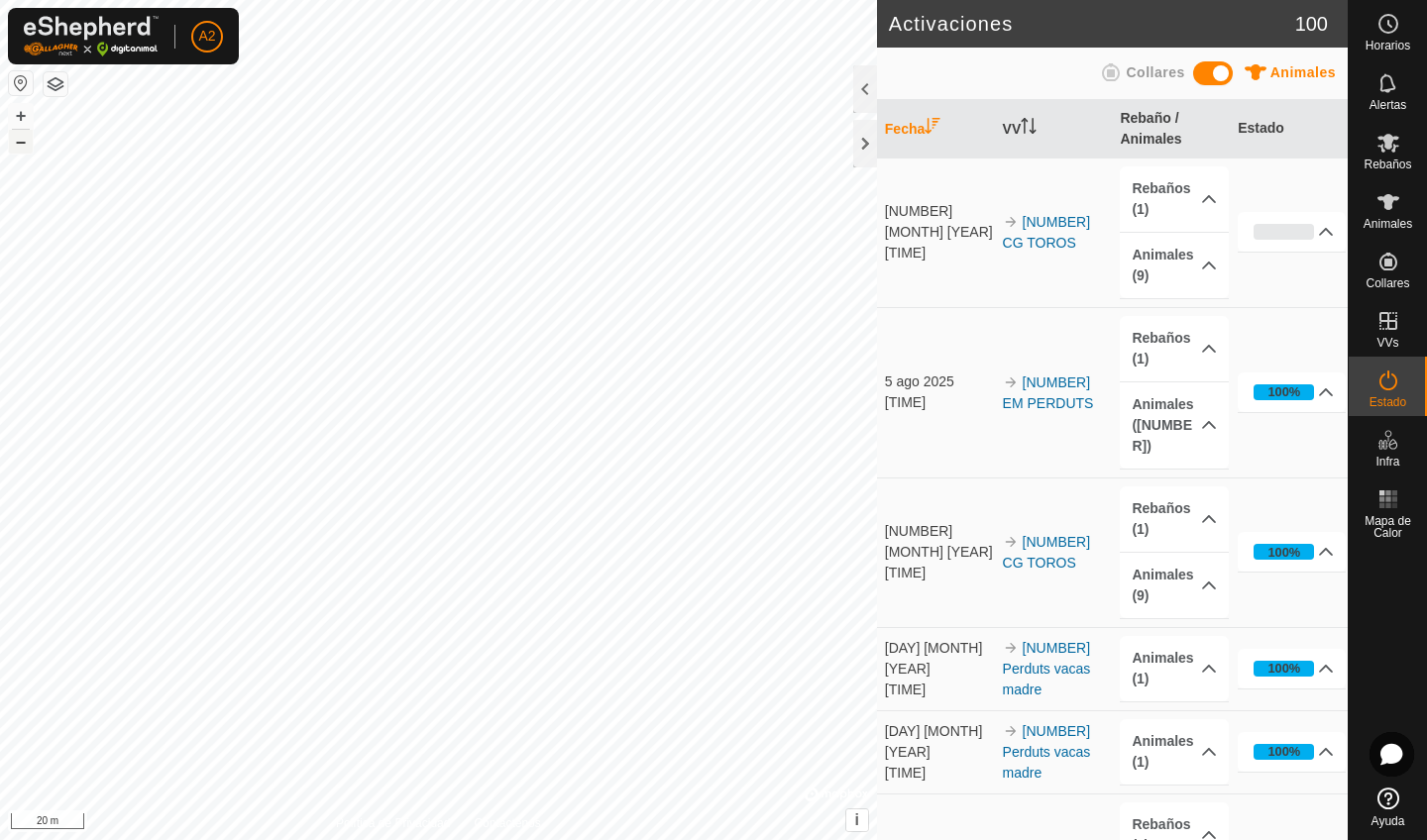 click on "–" at bounding box center (21, 142) 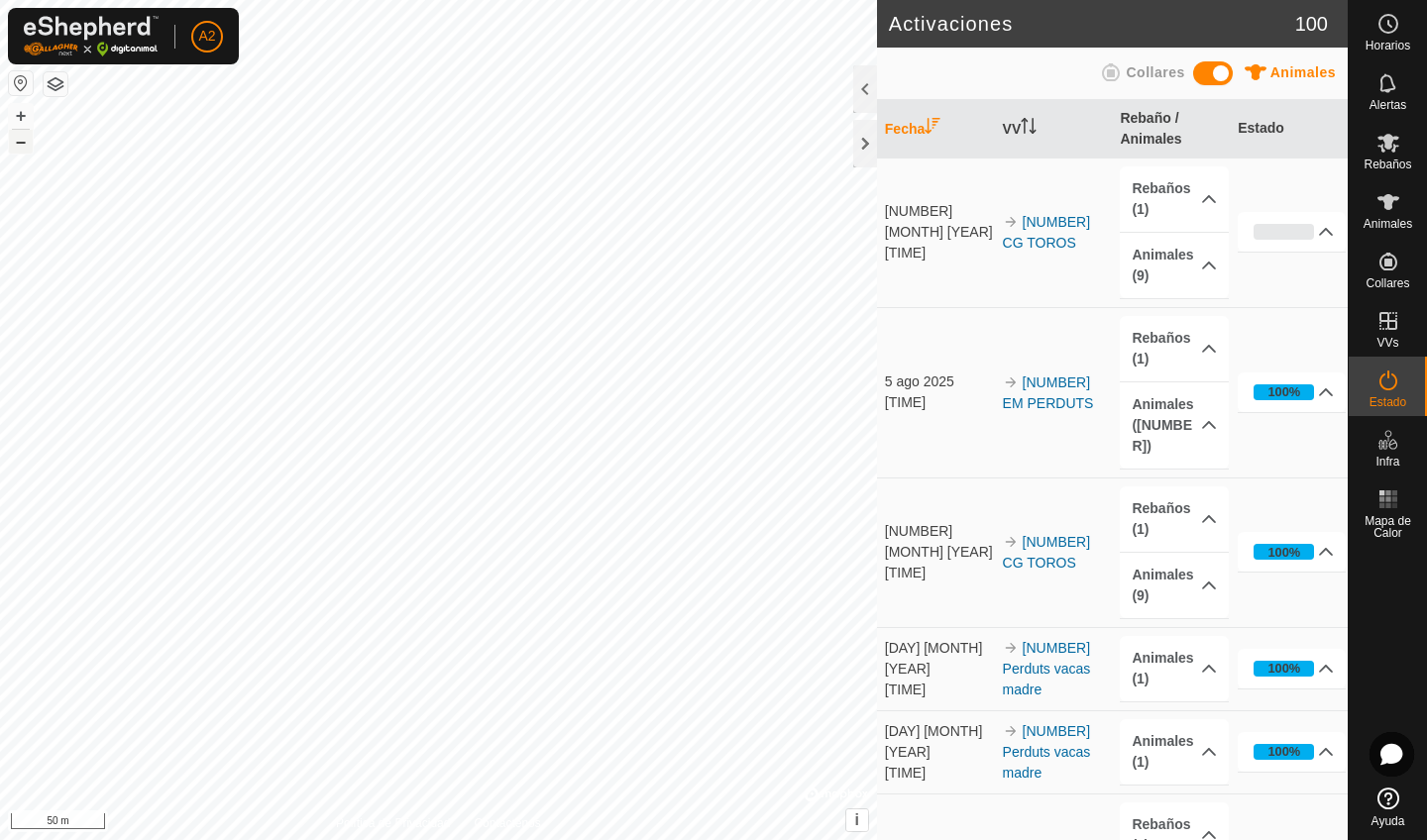 click on "–" at bounding box center [21, 142] 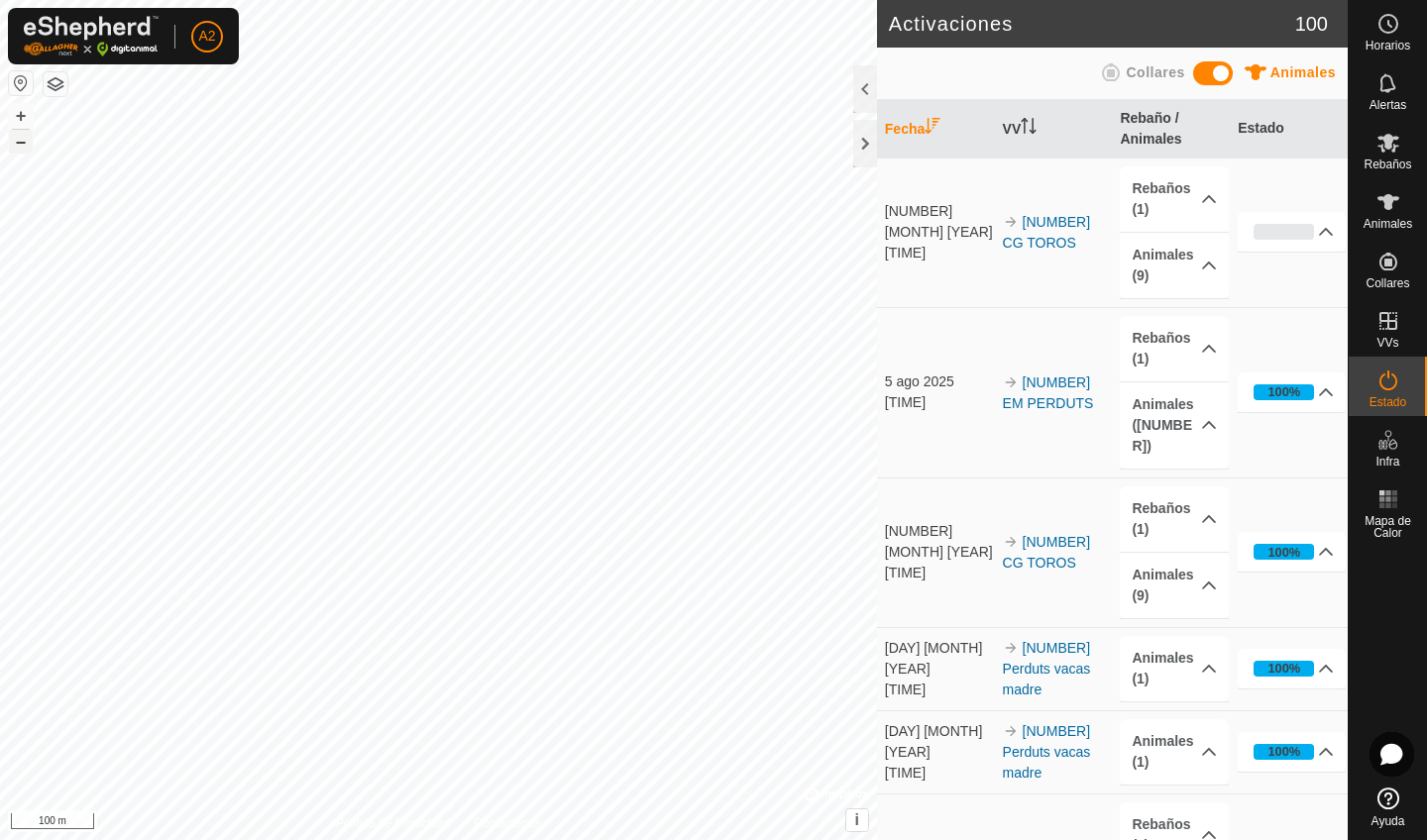 click on "–" at bounding box center [21, 142] 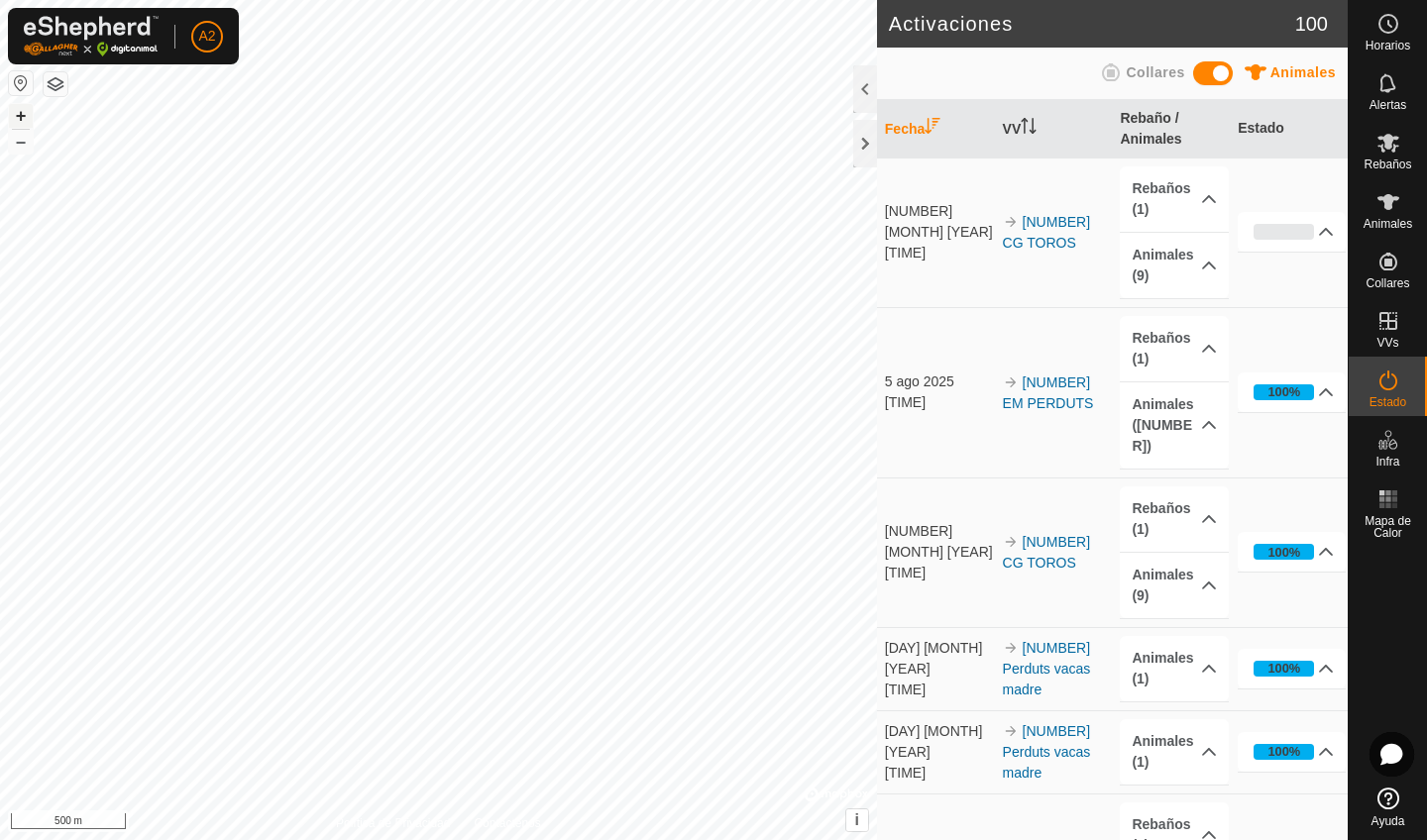 click on "+" at bounding box center (21, 116) 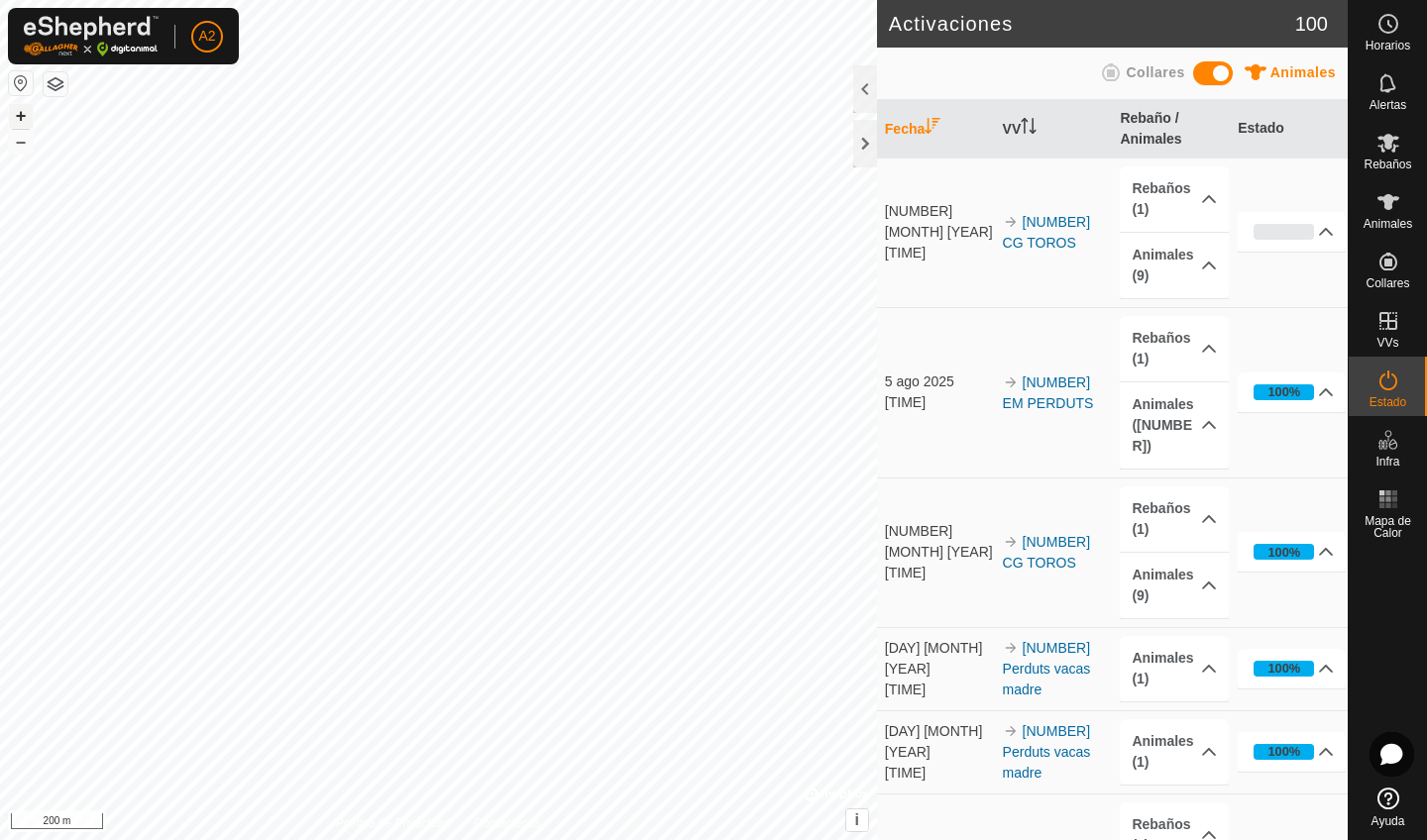 click on "+" at bounding box center [21, 116] 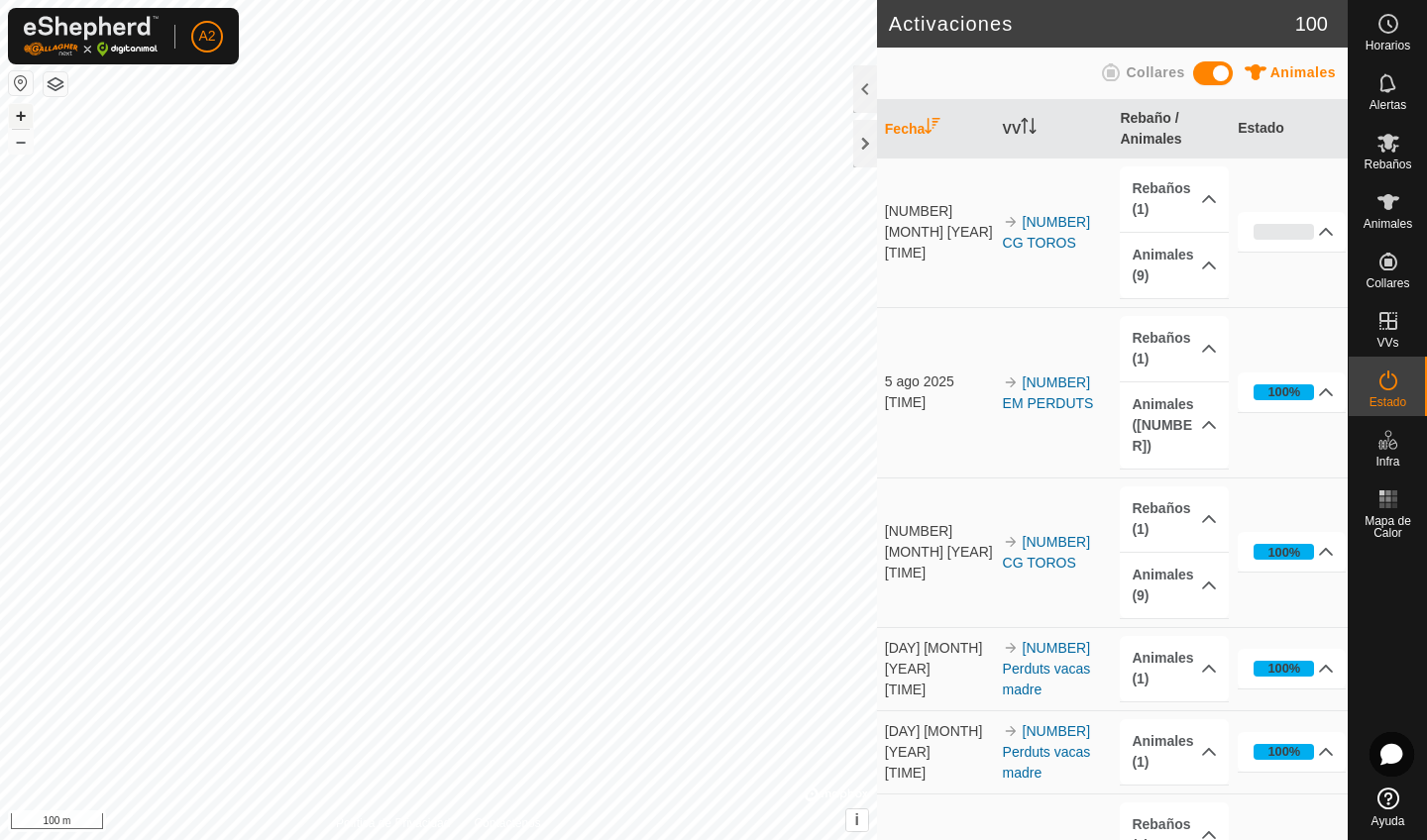 click on "+" at bounding box center (21, 116) 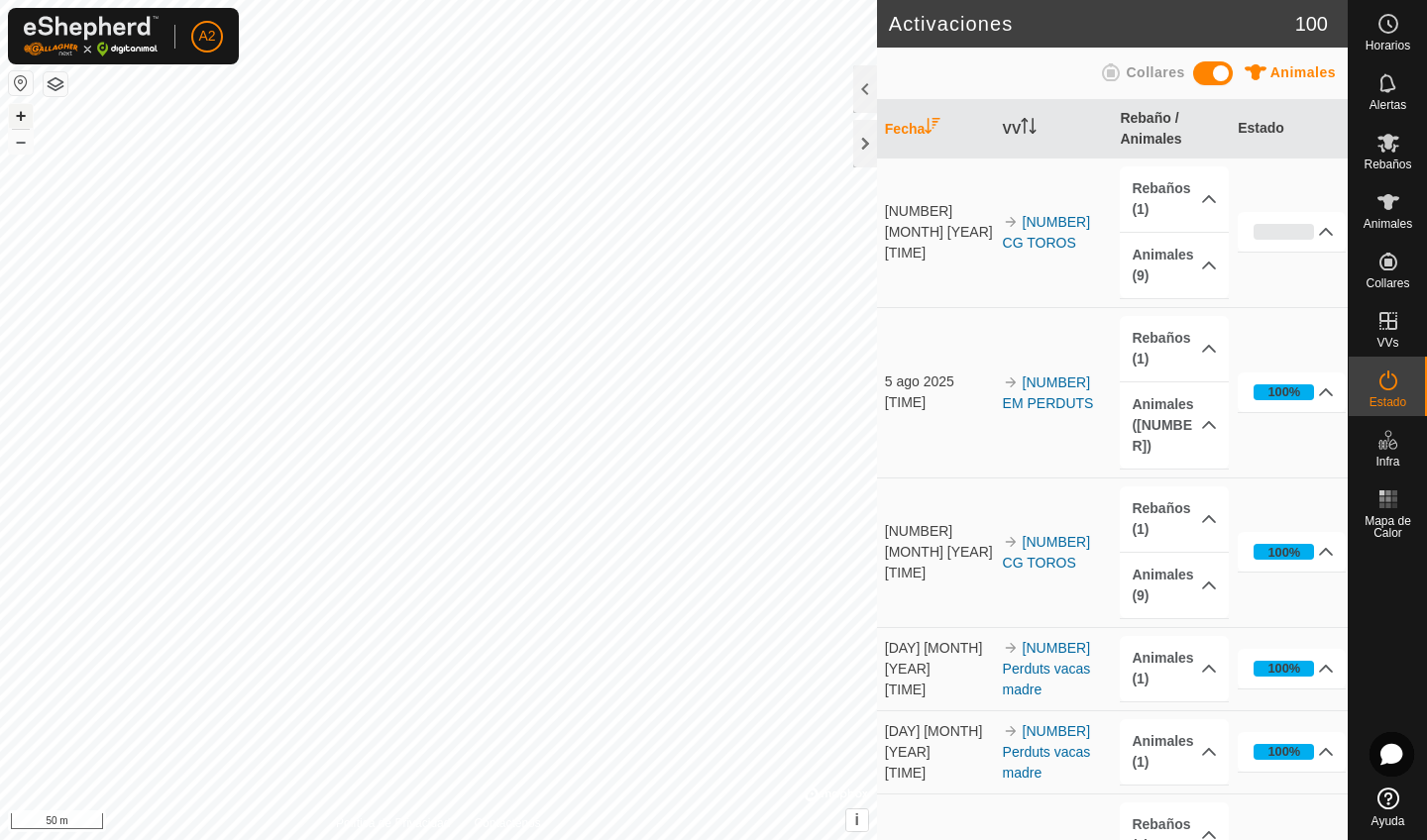 click on "+" at bounding box center [21, 116] 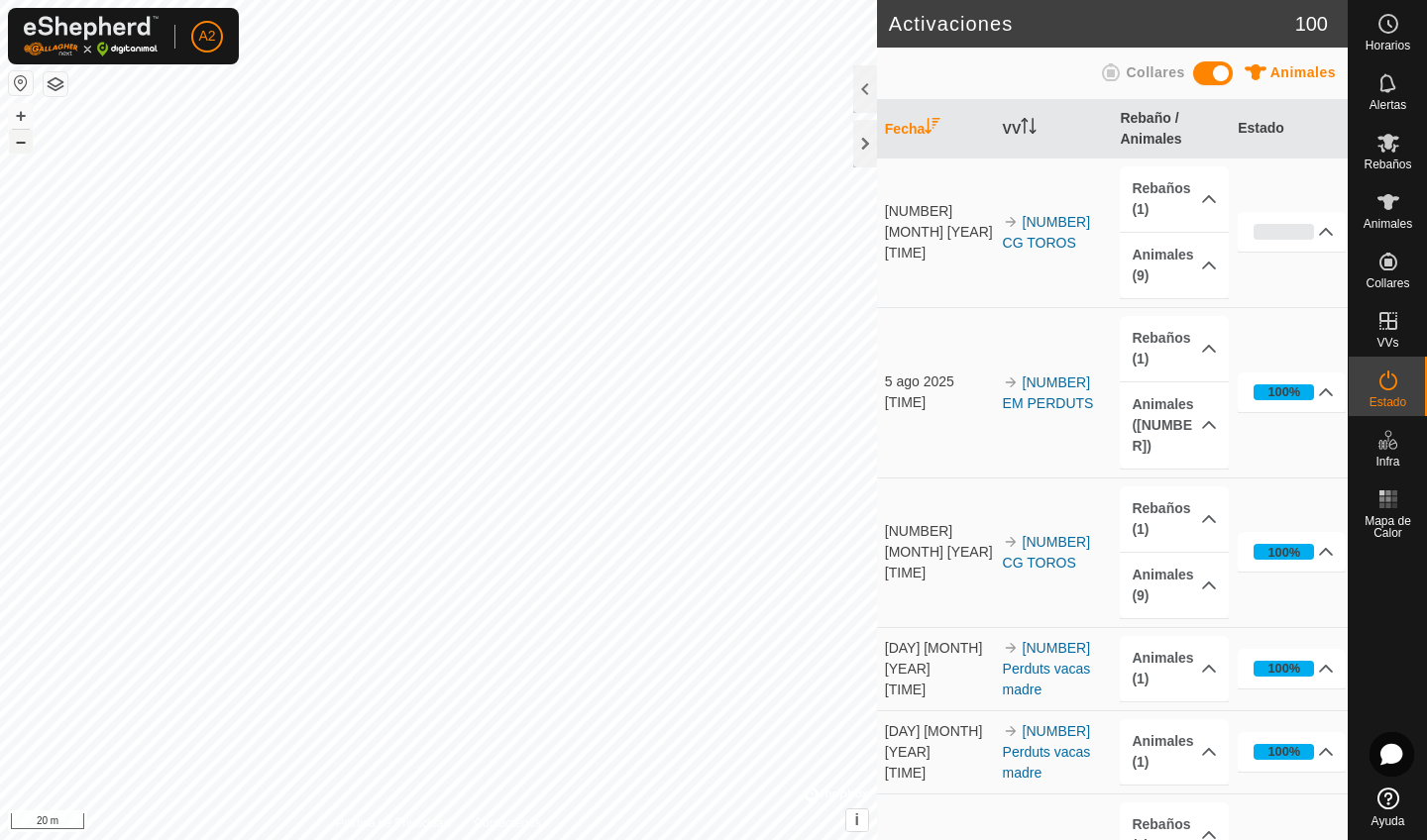 click on "–" at bounding box center [21, 142] 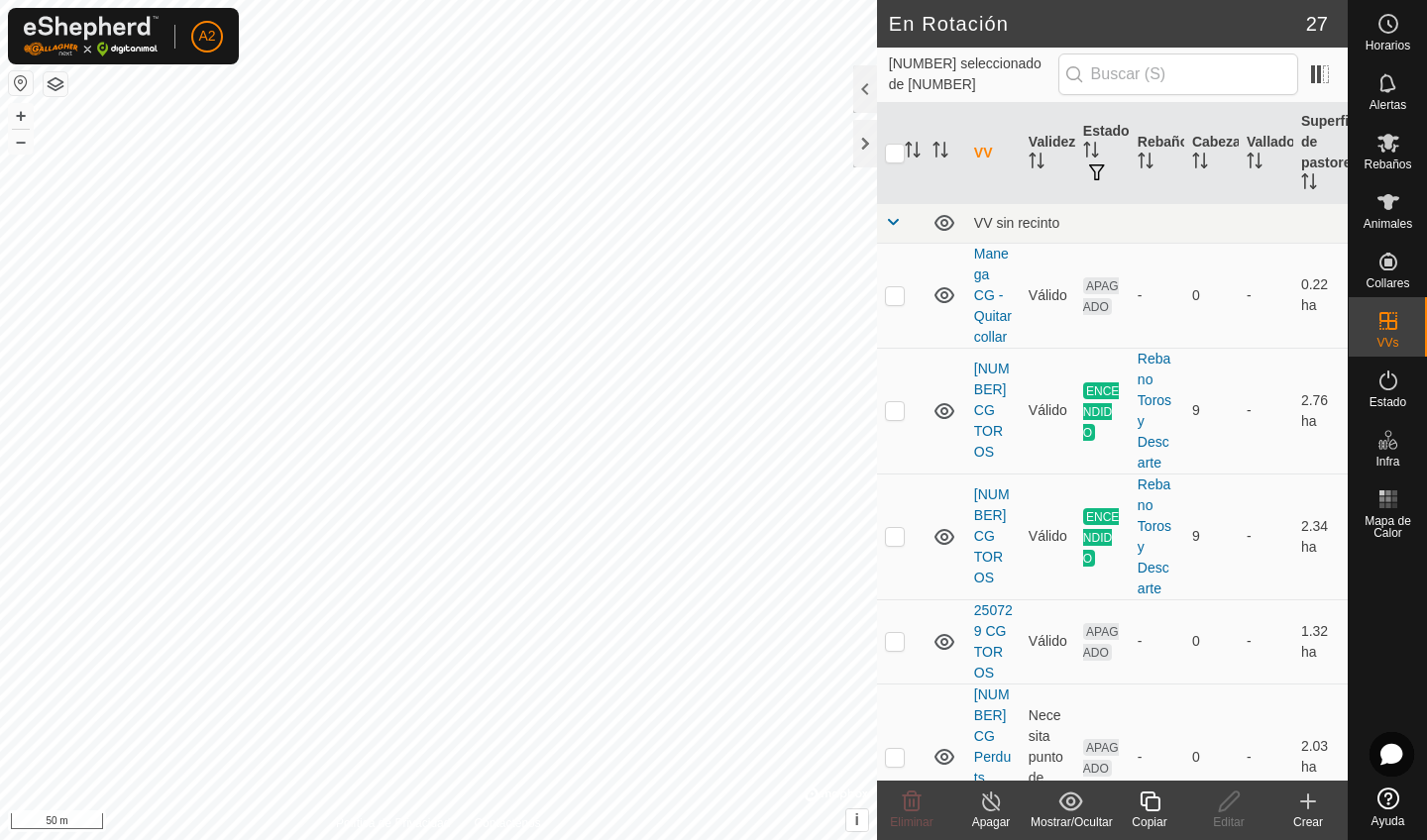 click 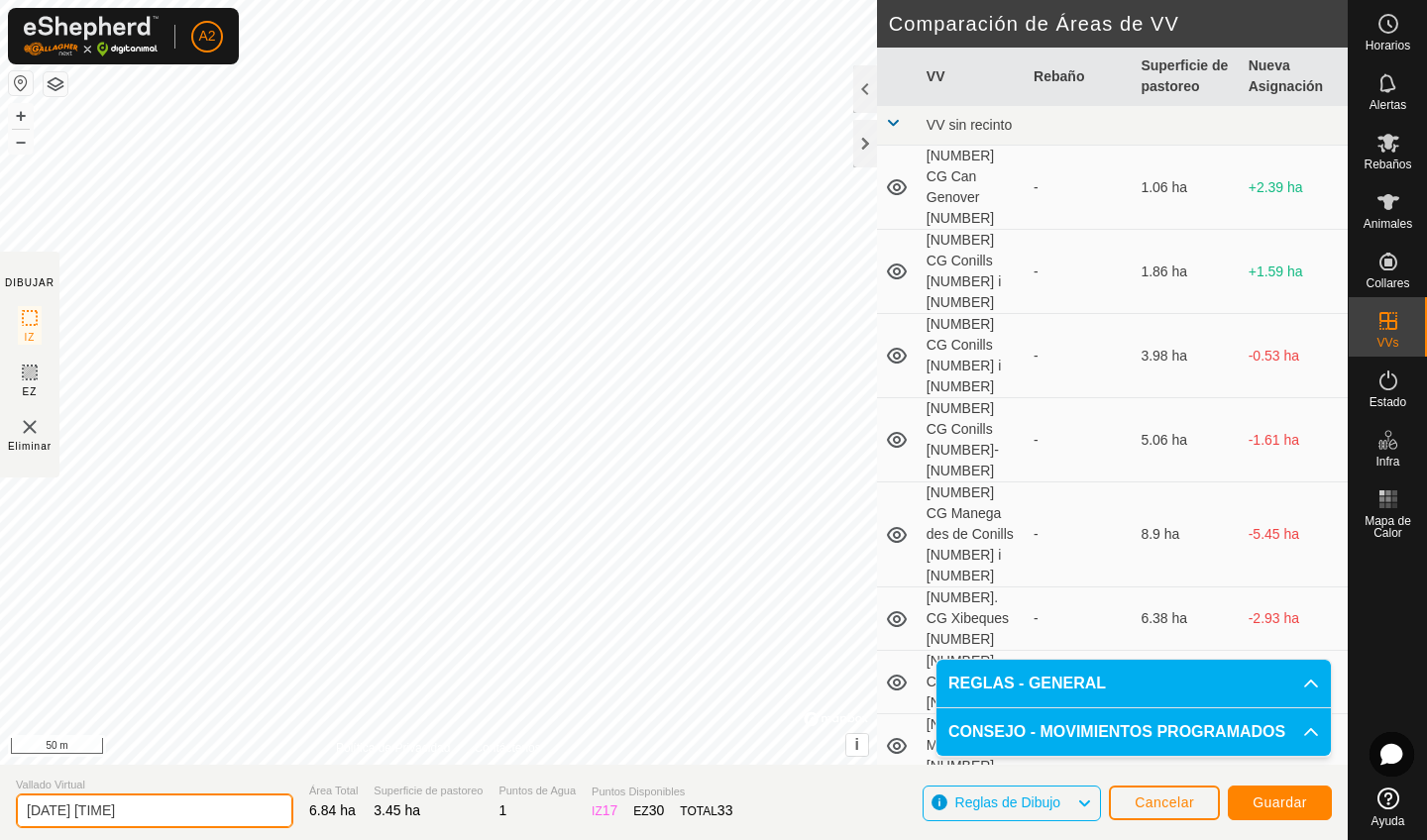 click on "[DATE] [TIME]" 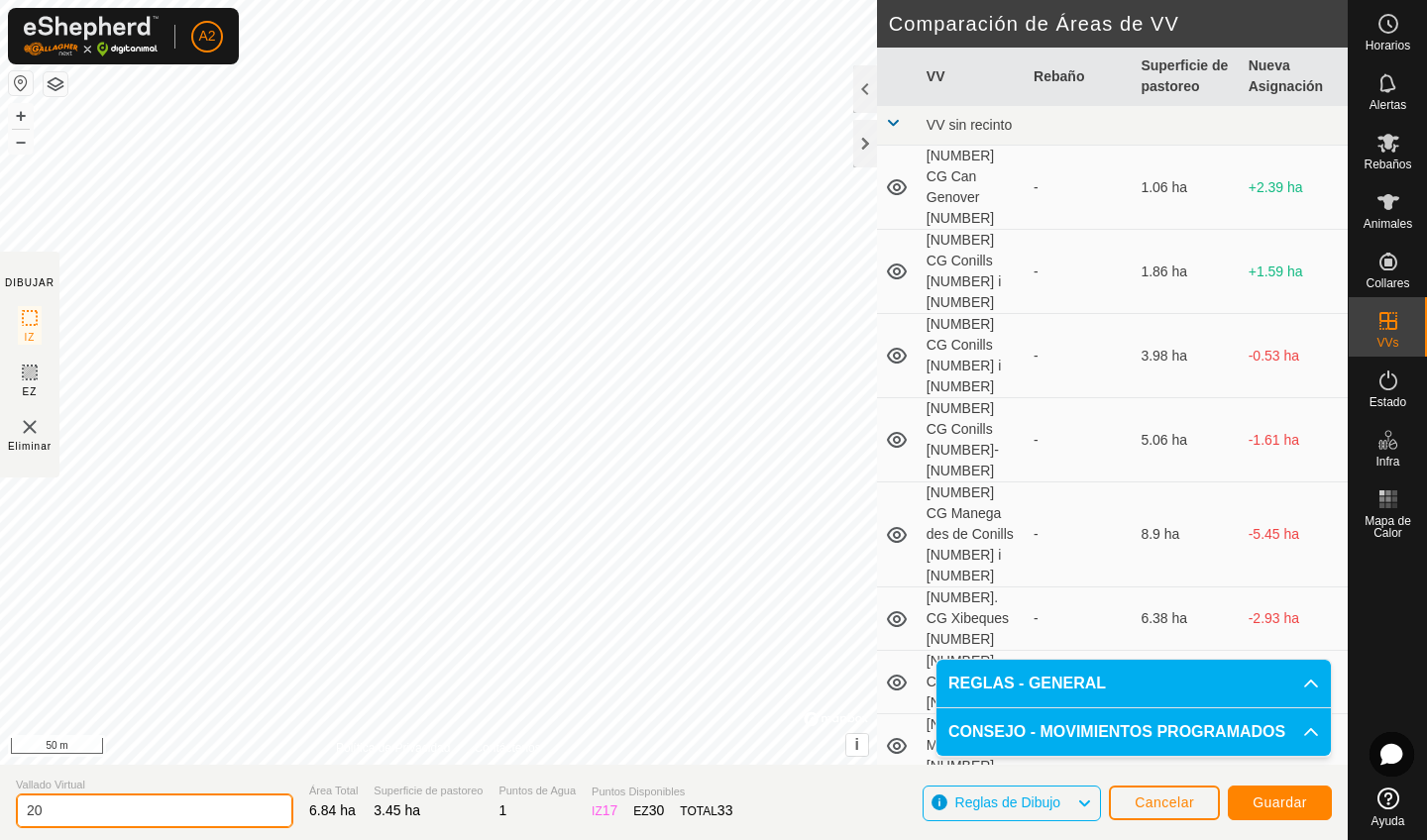 type on "2" 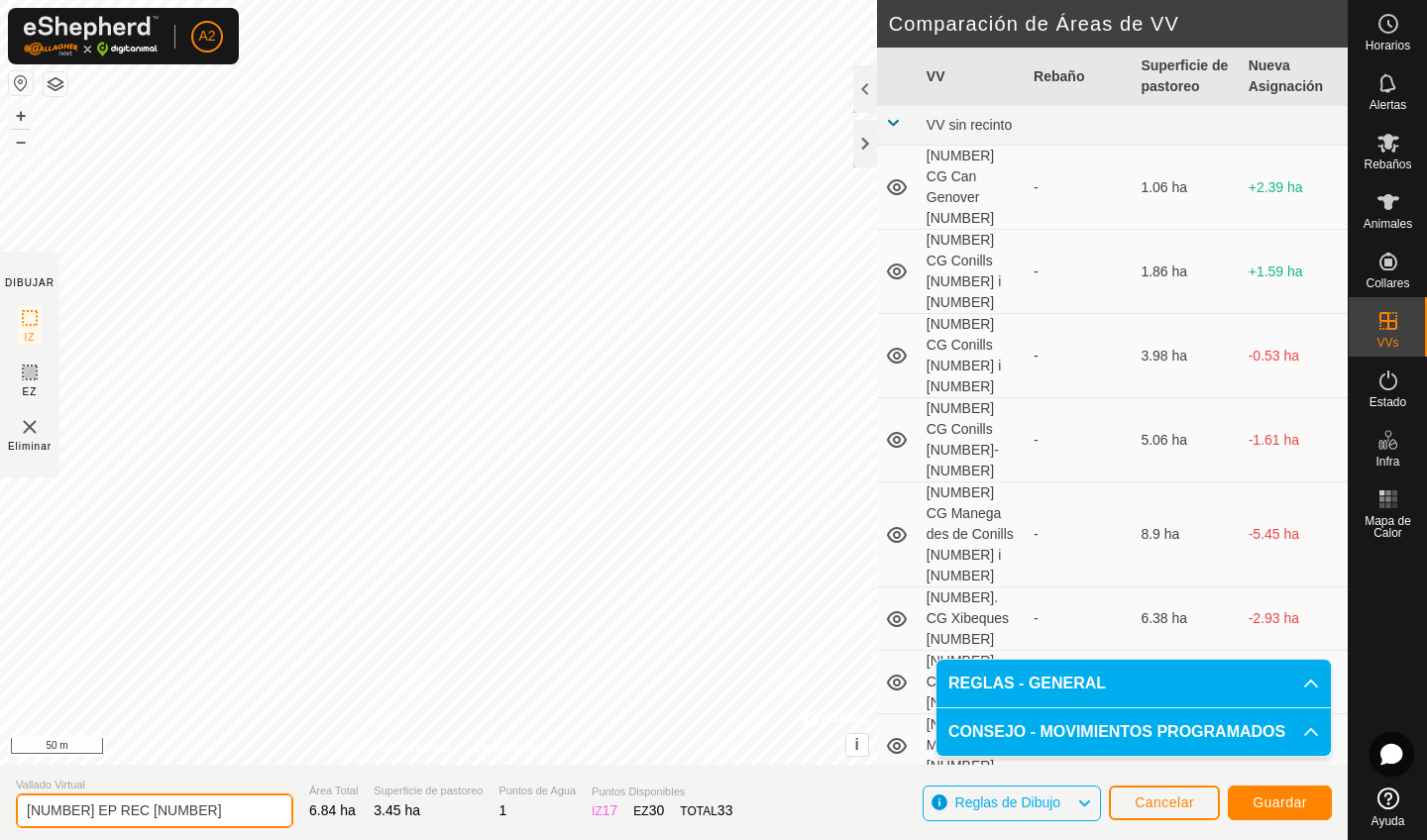 type on "[NUMBER] EP REC [NUMBER]" 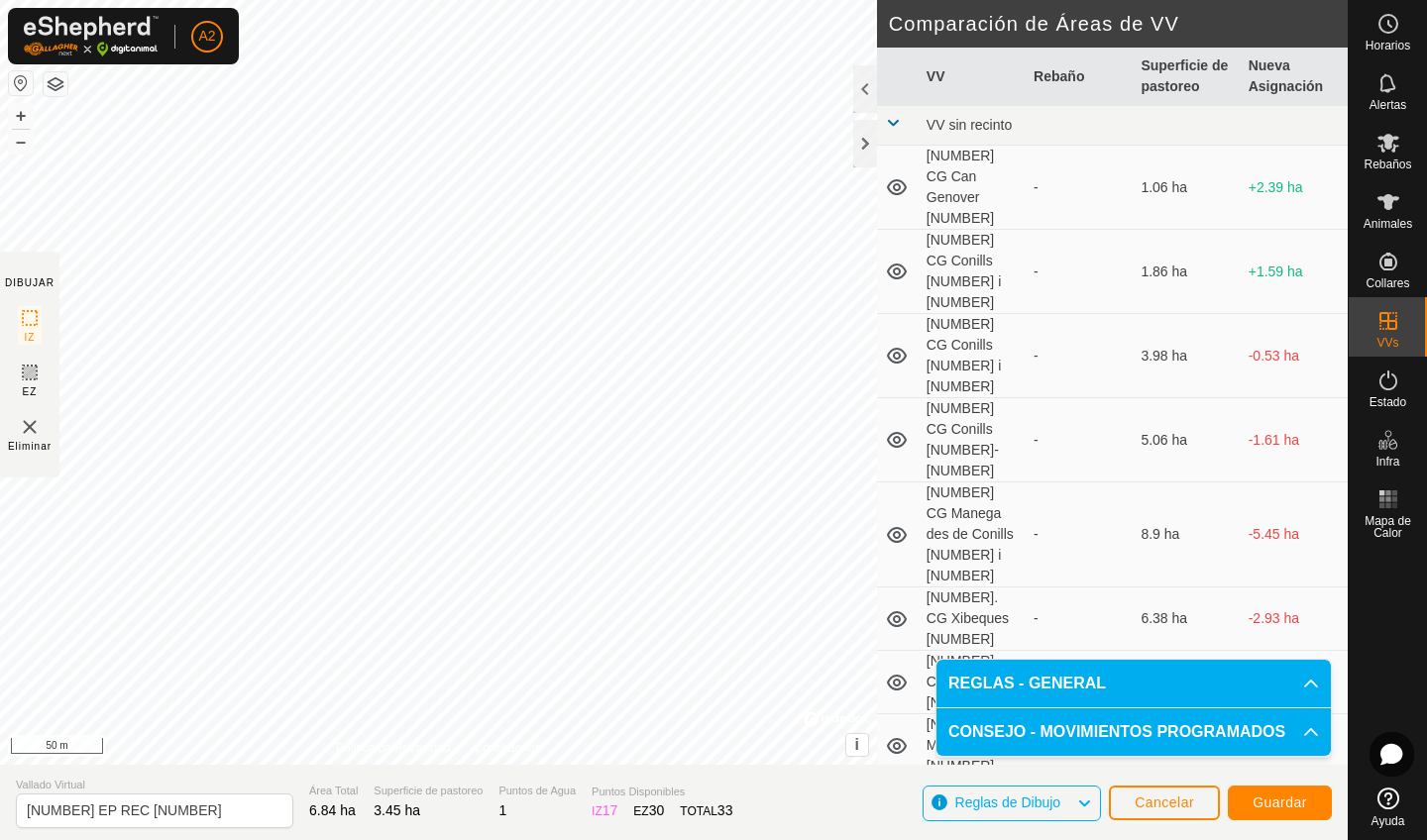 click on "Guardar" 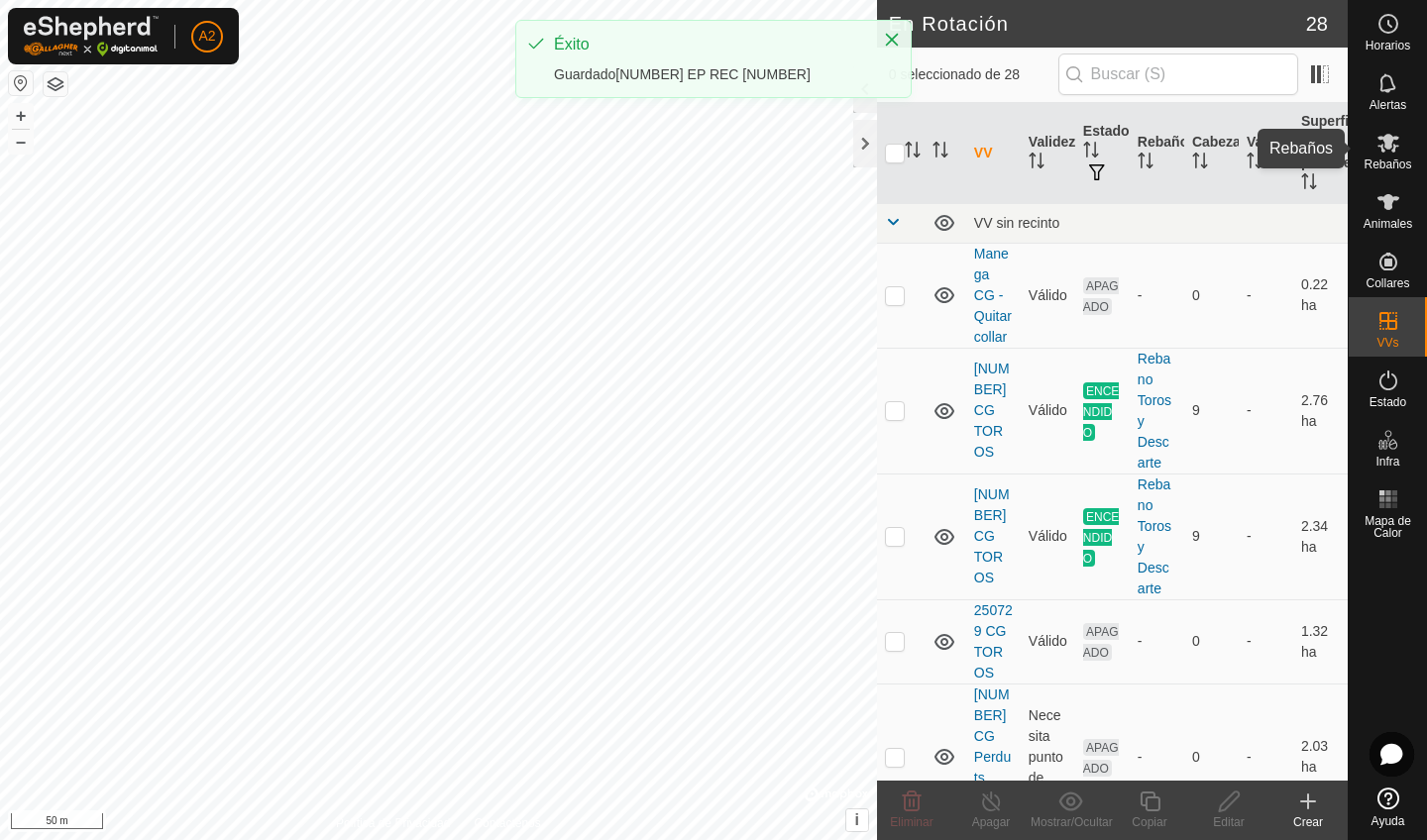 click 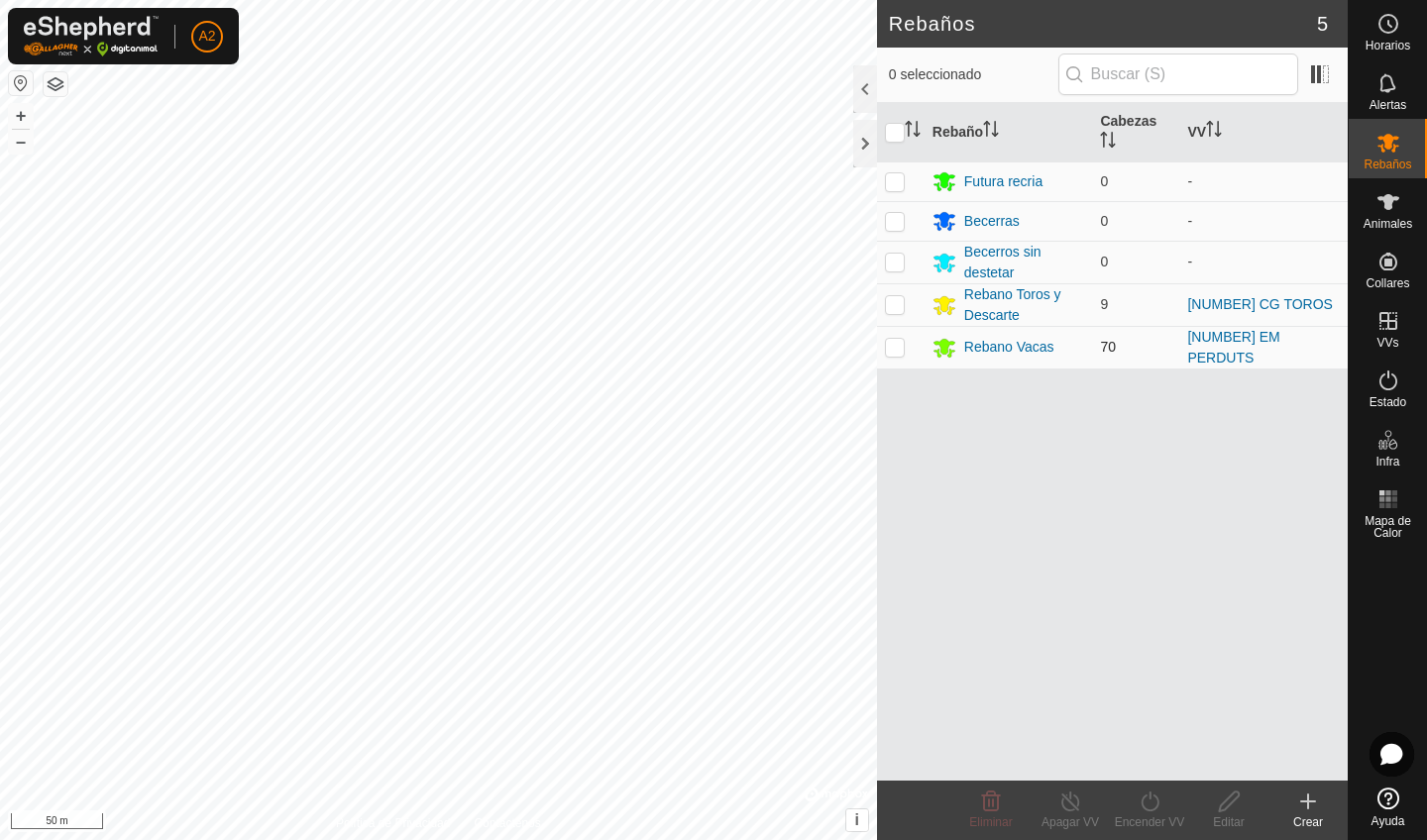 click at bounding box center [901, 347] 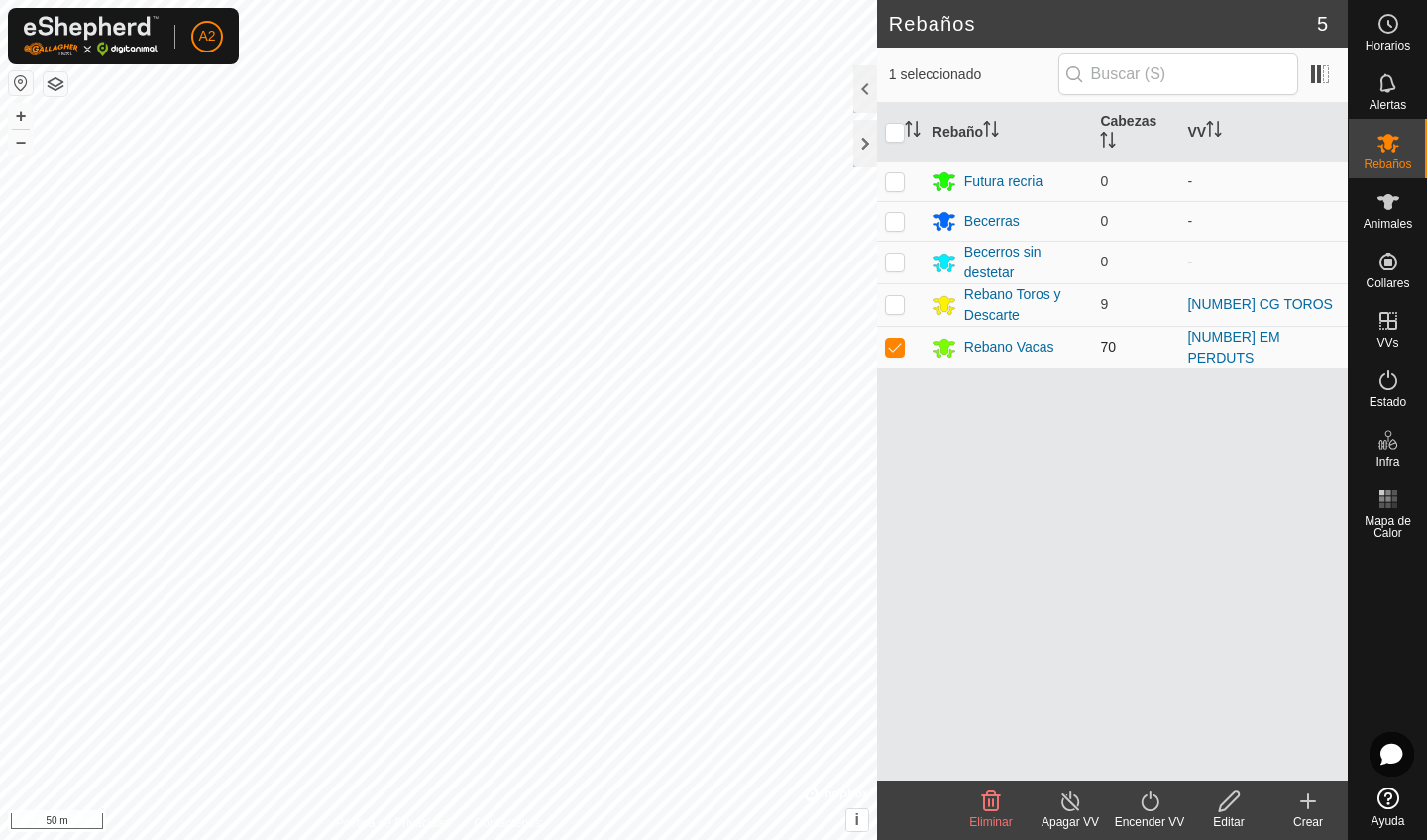 checkbox on "true" 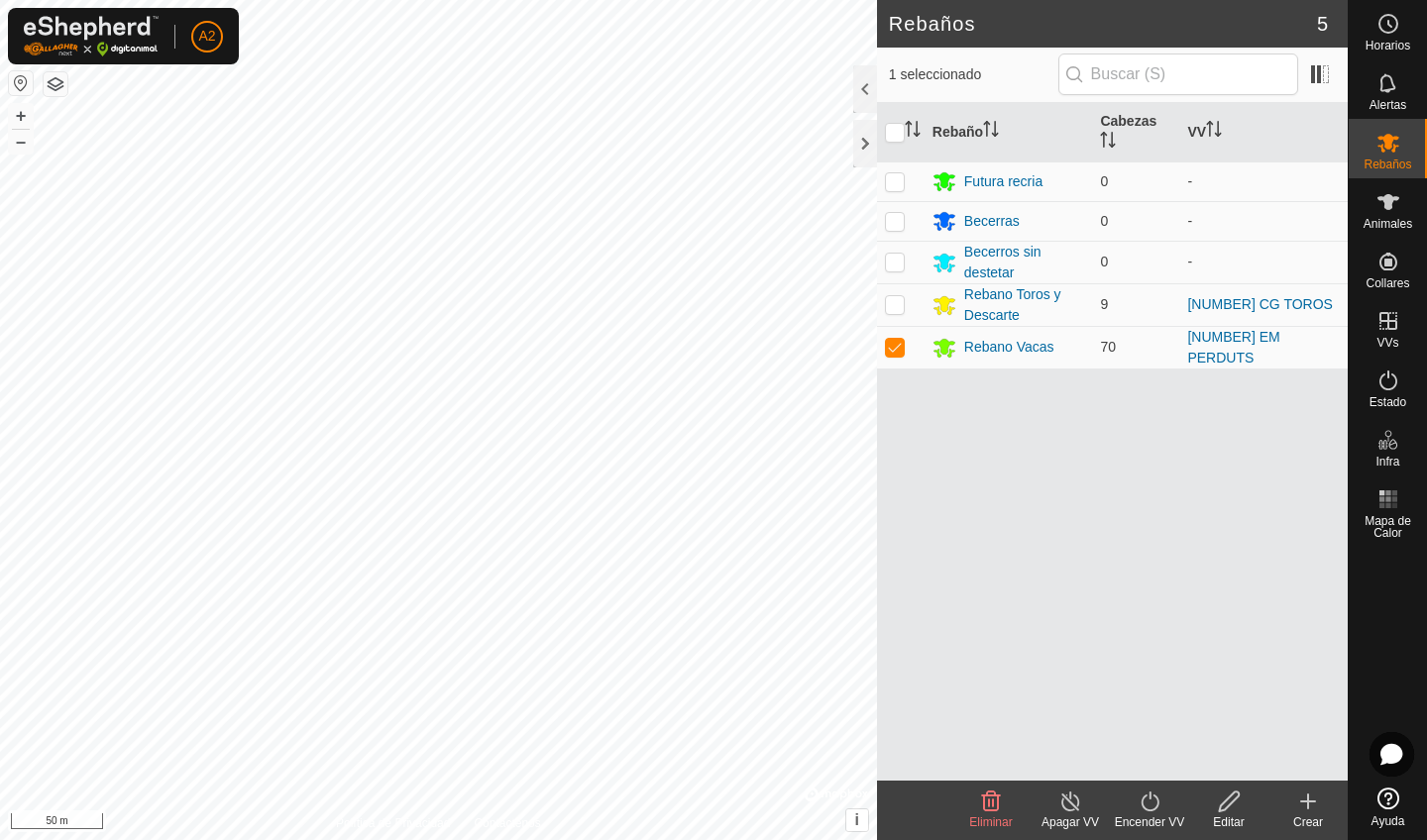 click 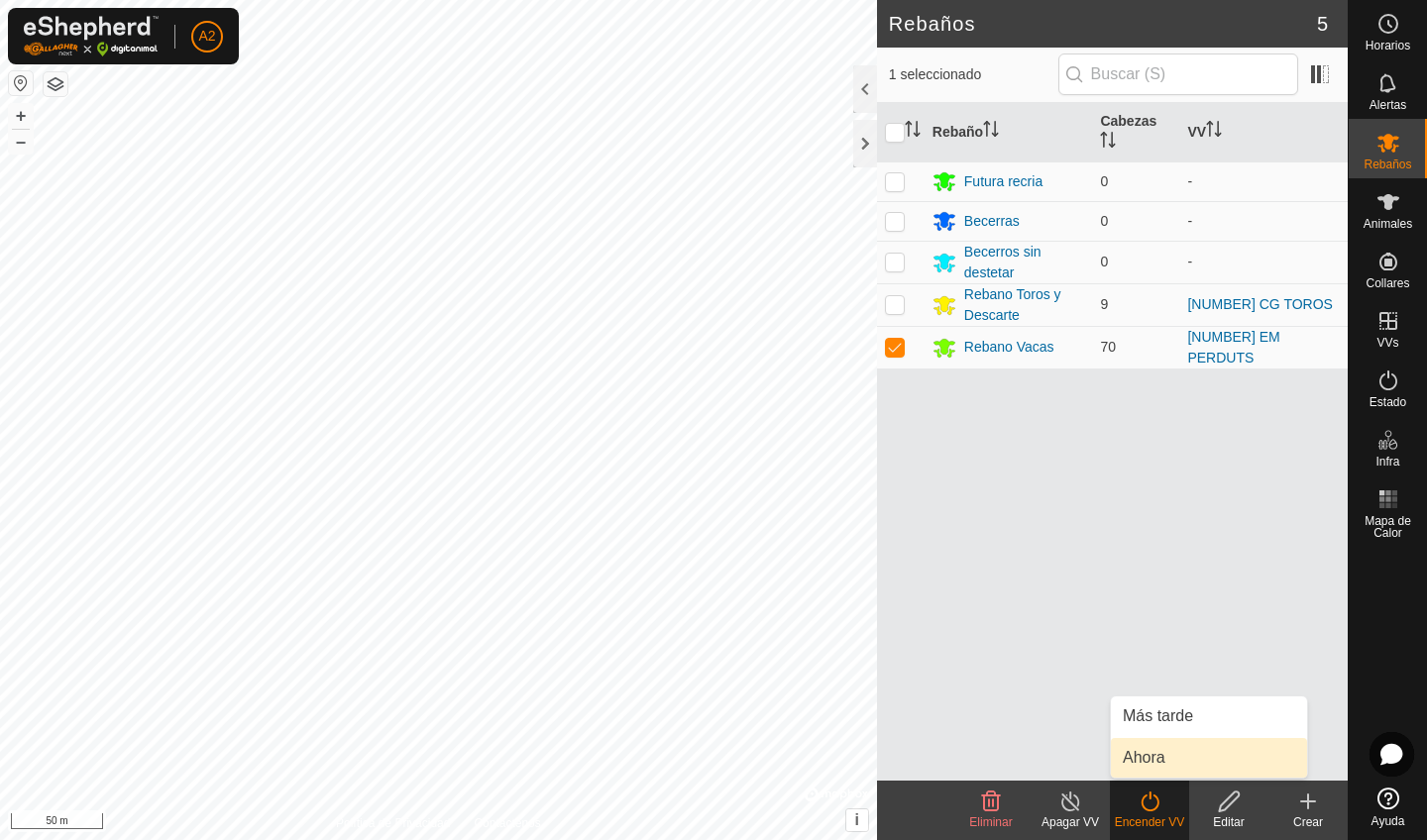 click on "Ahora" at bounding box center [1209, 758] 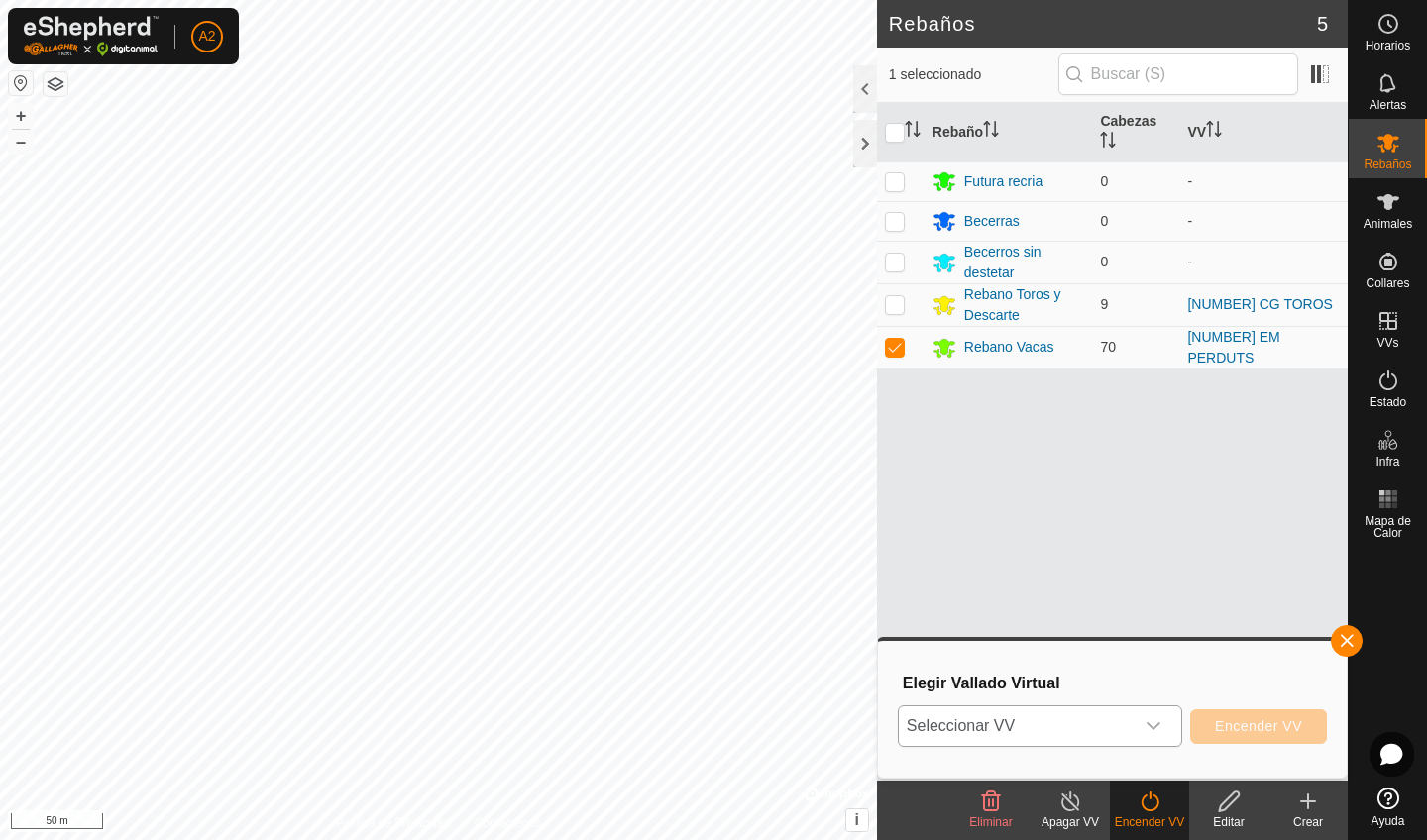 click on "Seleccionar VV" at bounding box center [1016, 726] 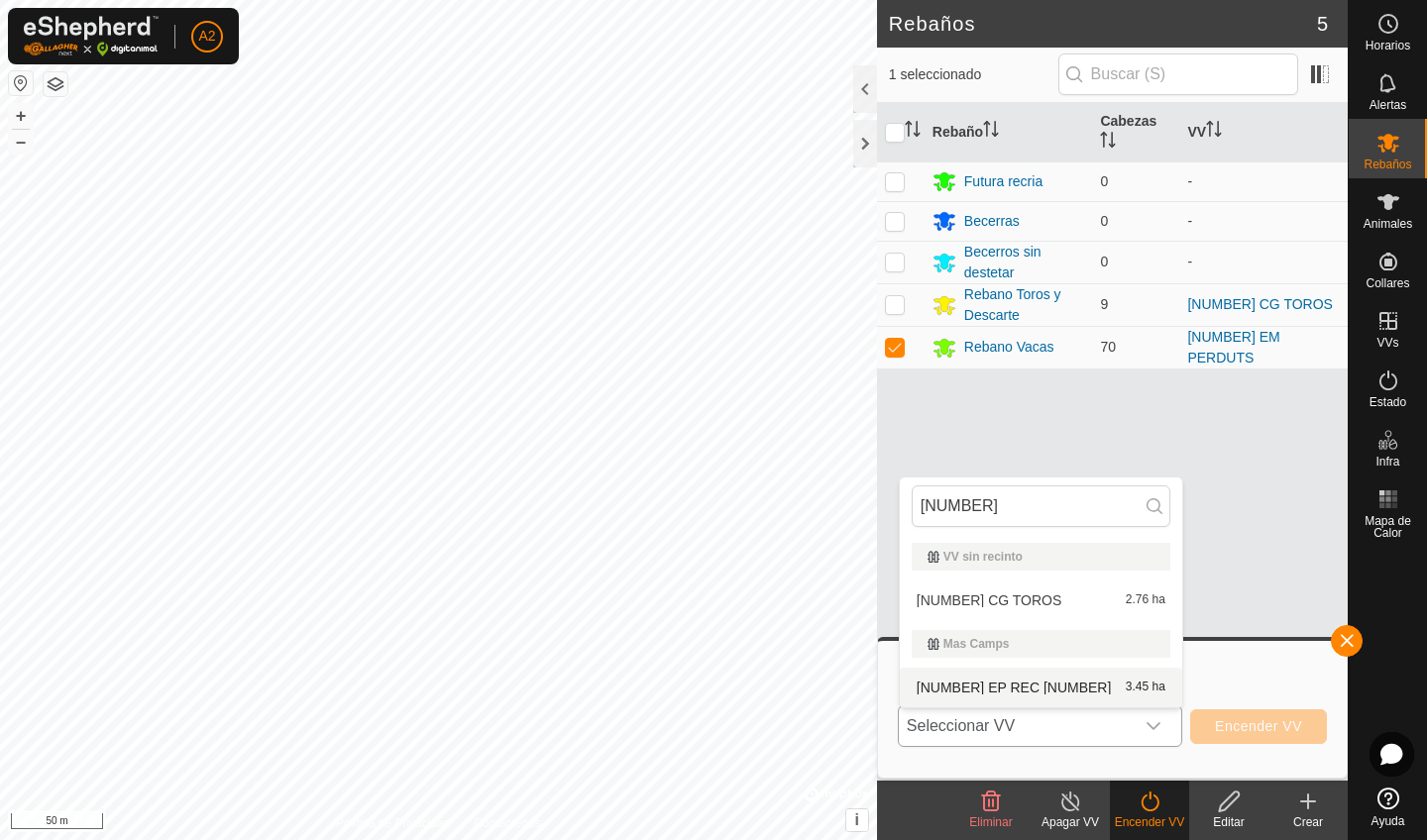 type on "[NUMBER]" 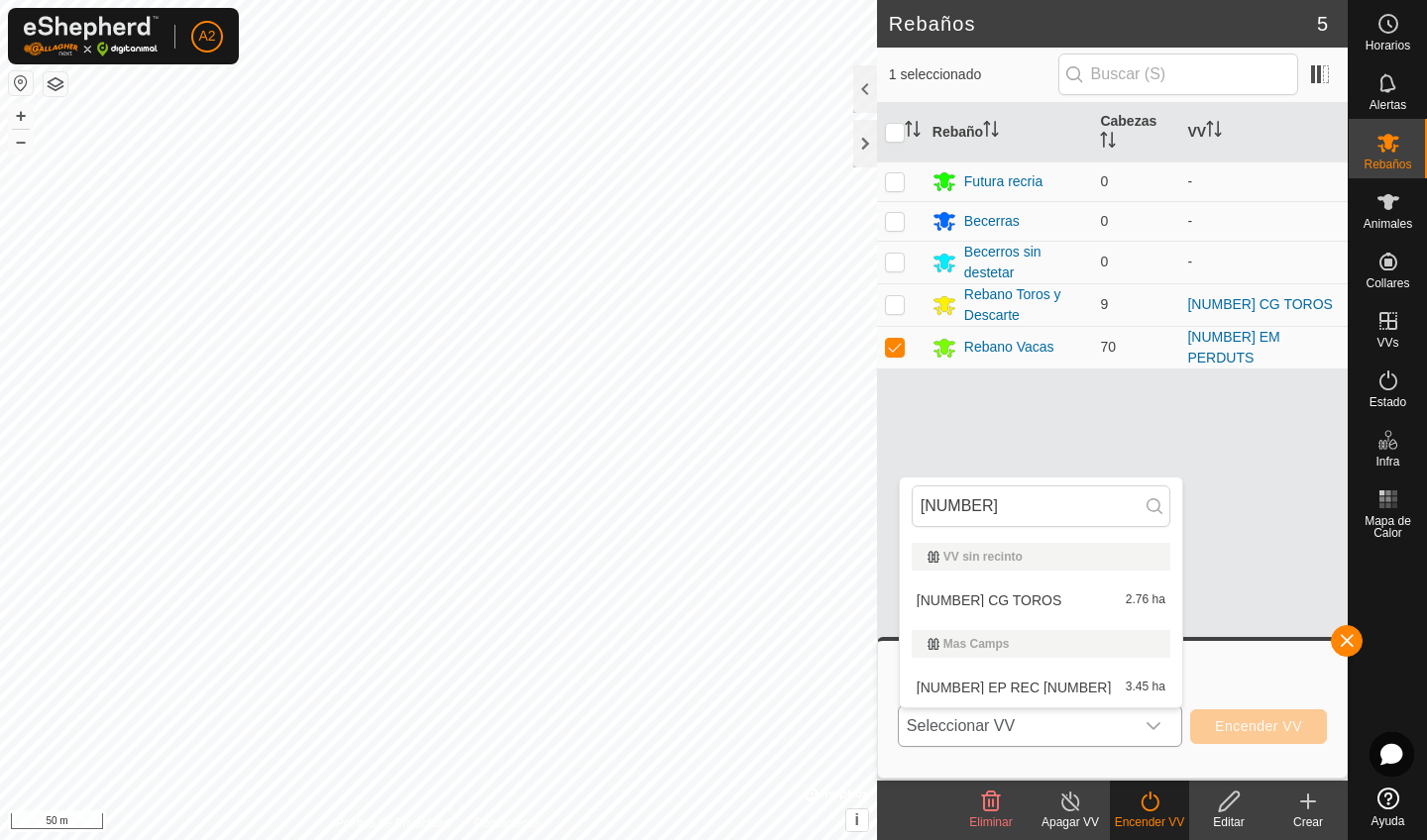click on "[NUMBER] EP REC [NUMBER] [NUMBER] ha" at bounding box center (1041, 687) 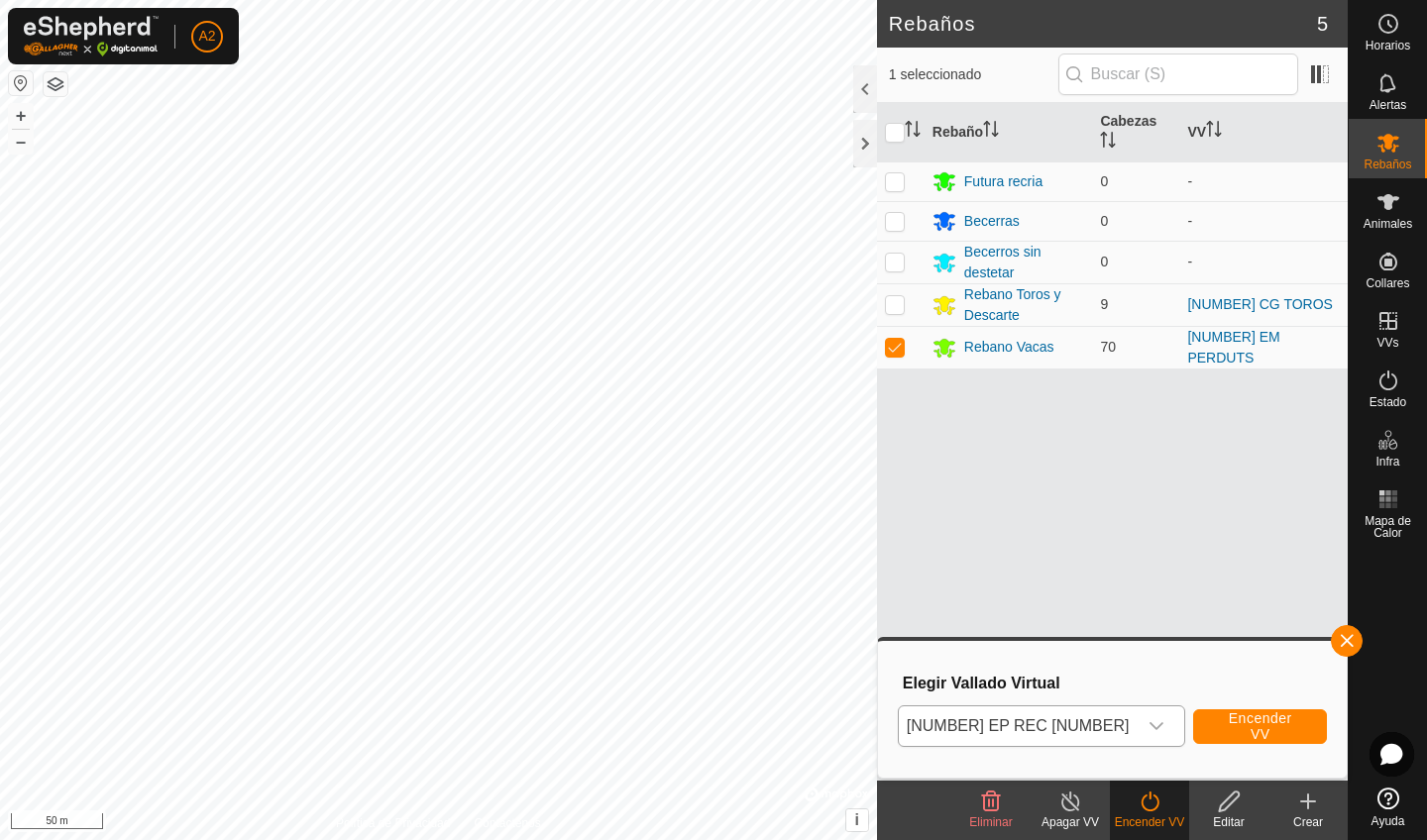 click on "Encender VV" at bounding box center (1260, 726) 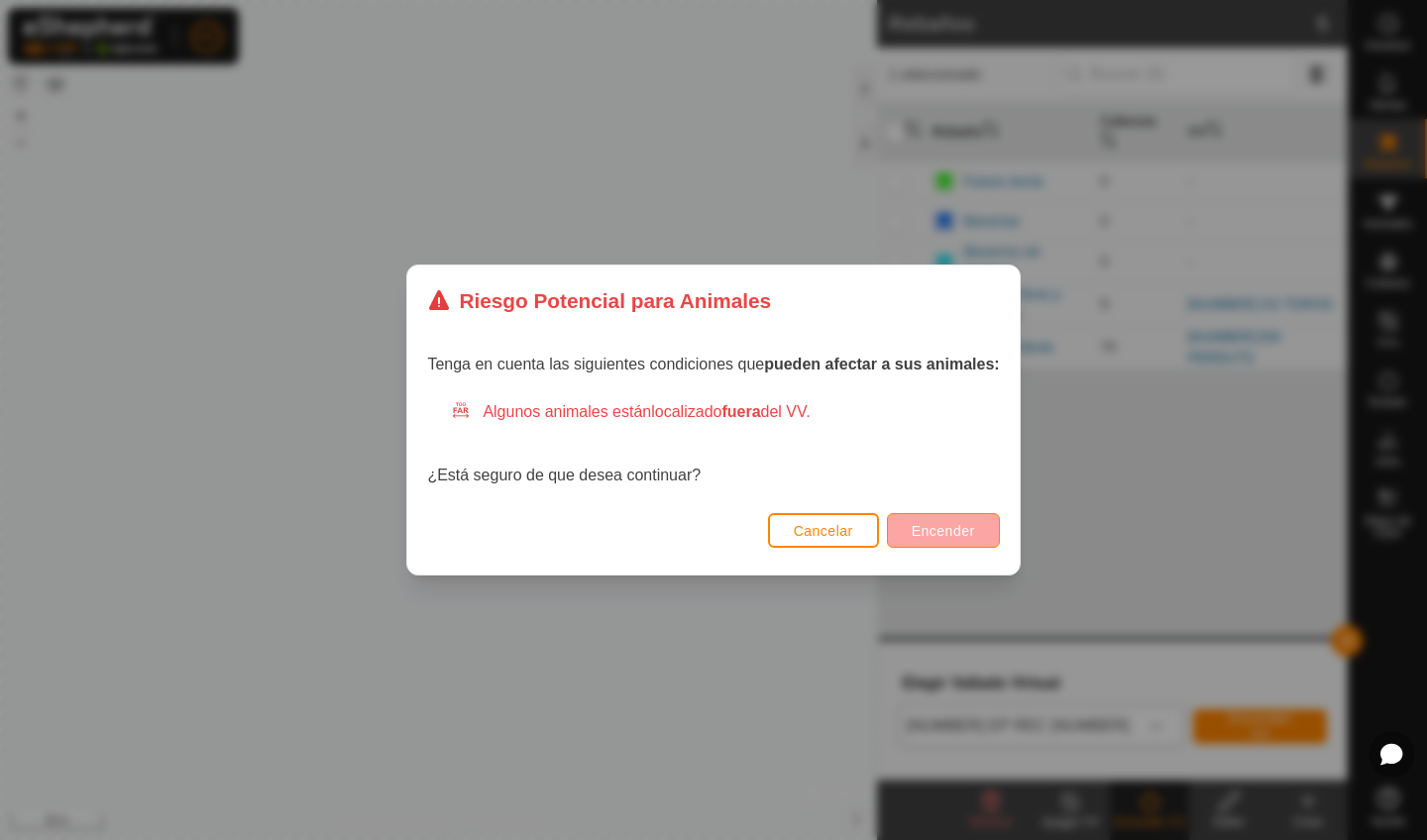 click on "Encender" at bounding box center [943, 531] 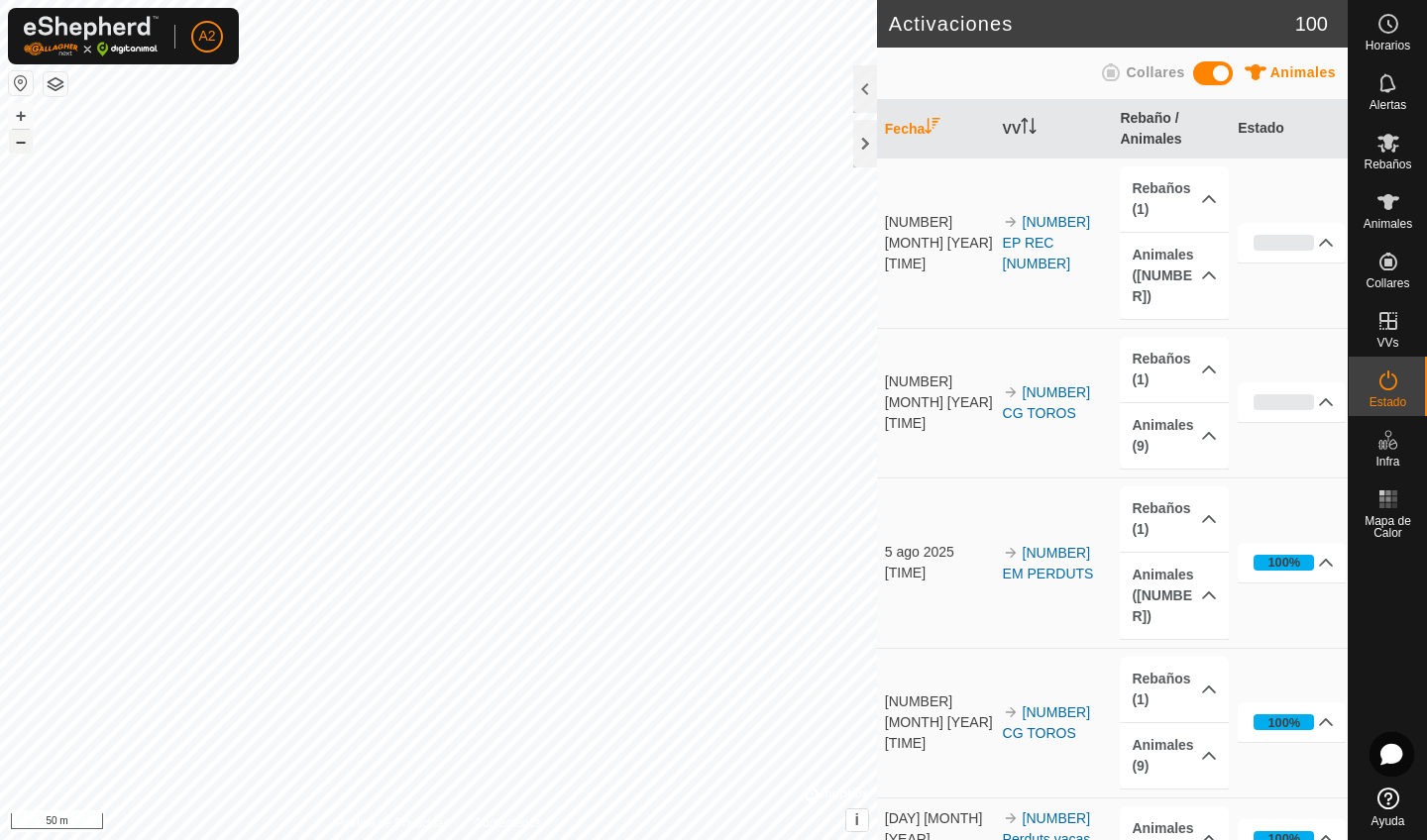 click on "–" at bounding box center [21, 142] 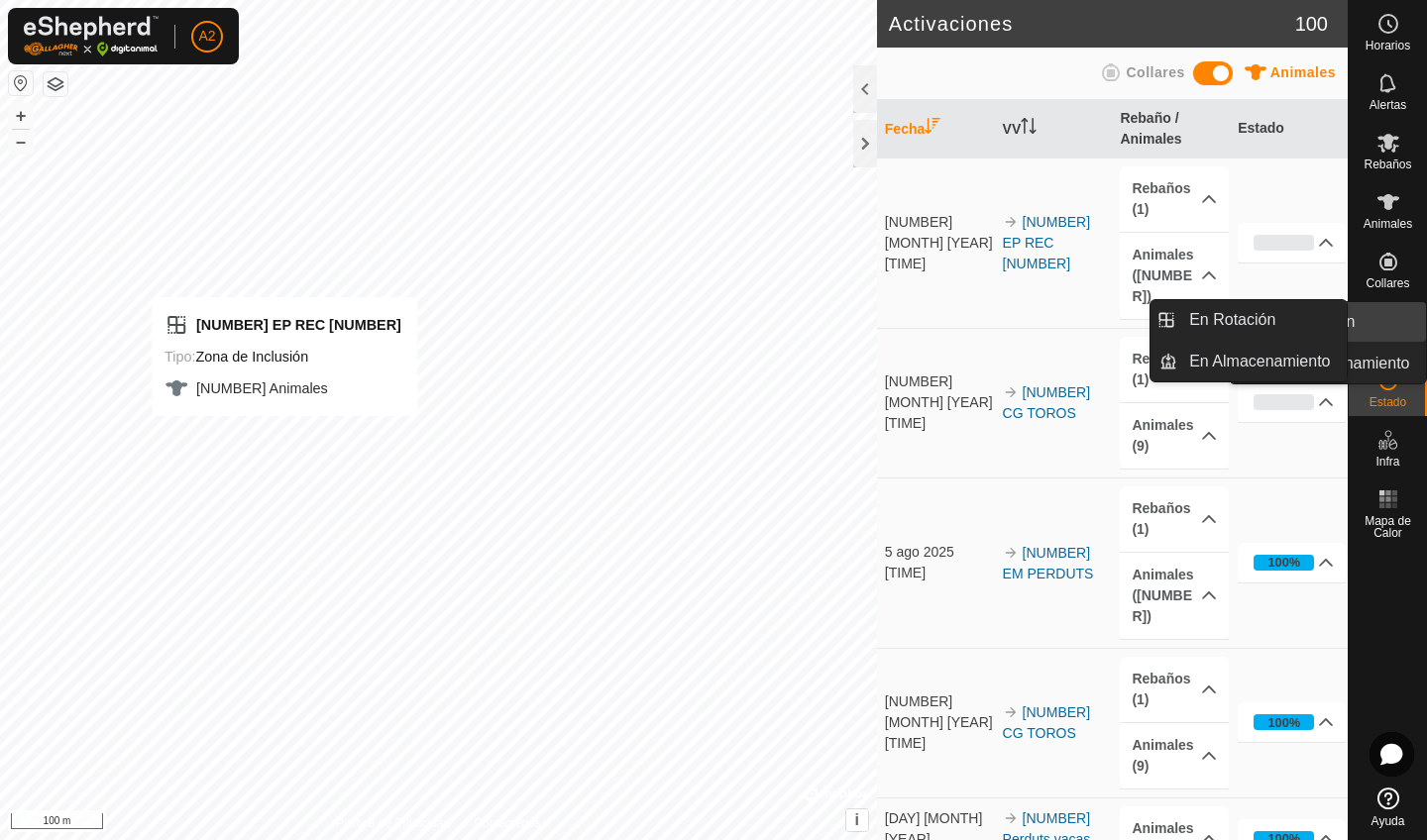 click on "VVs" at bounding box center (1387, 343) 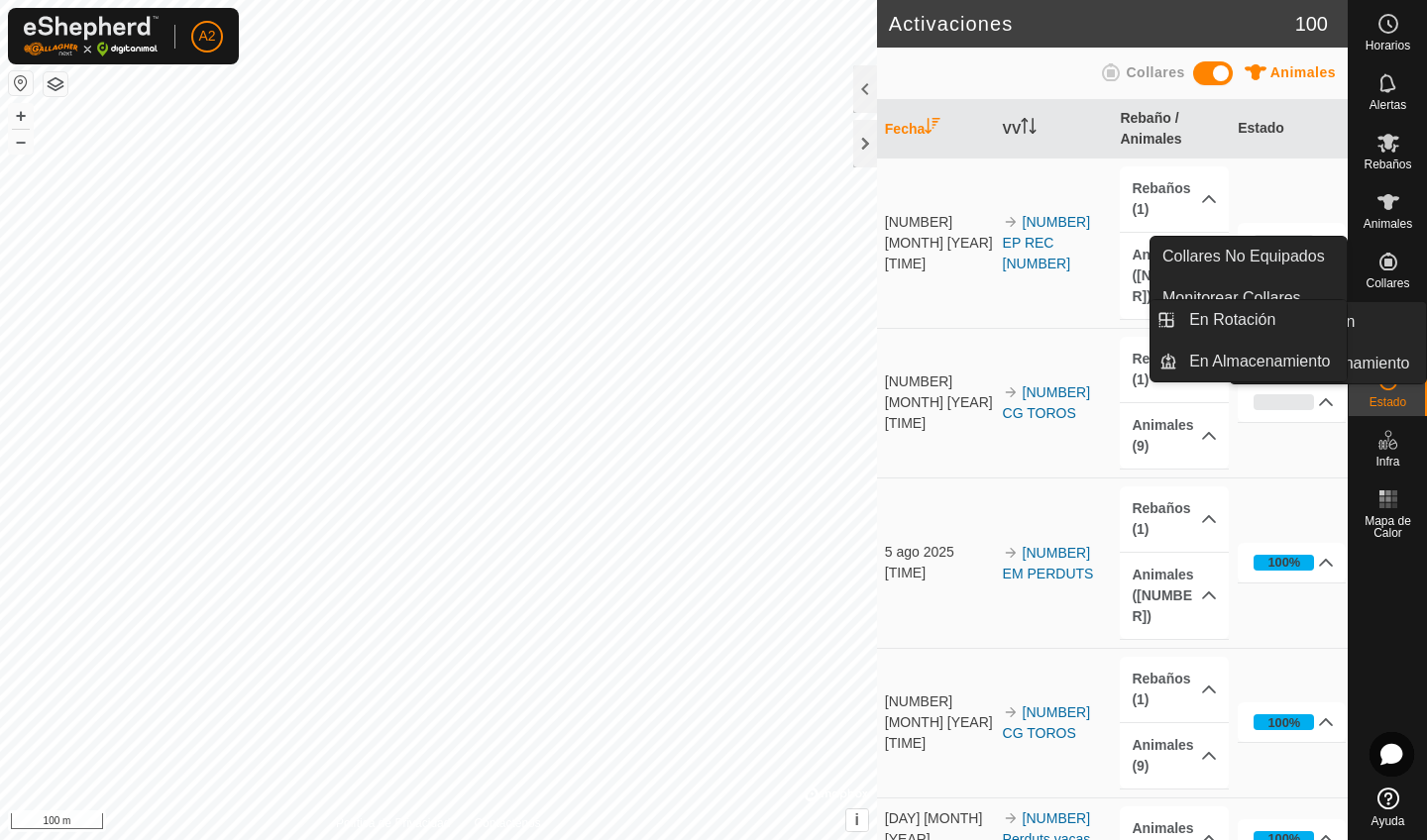 click 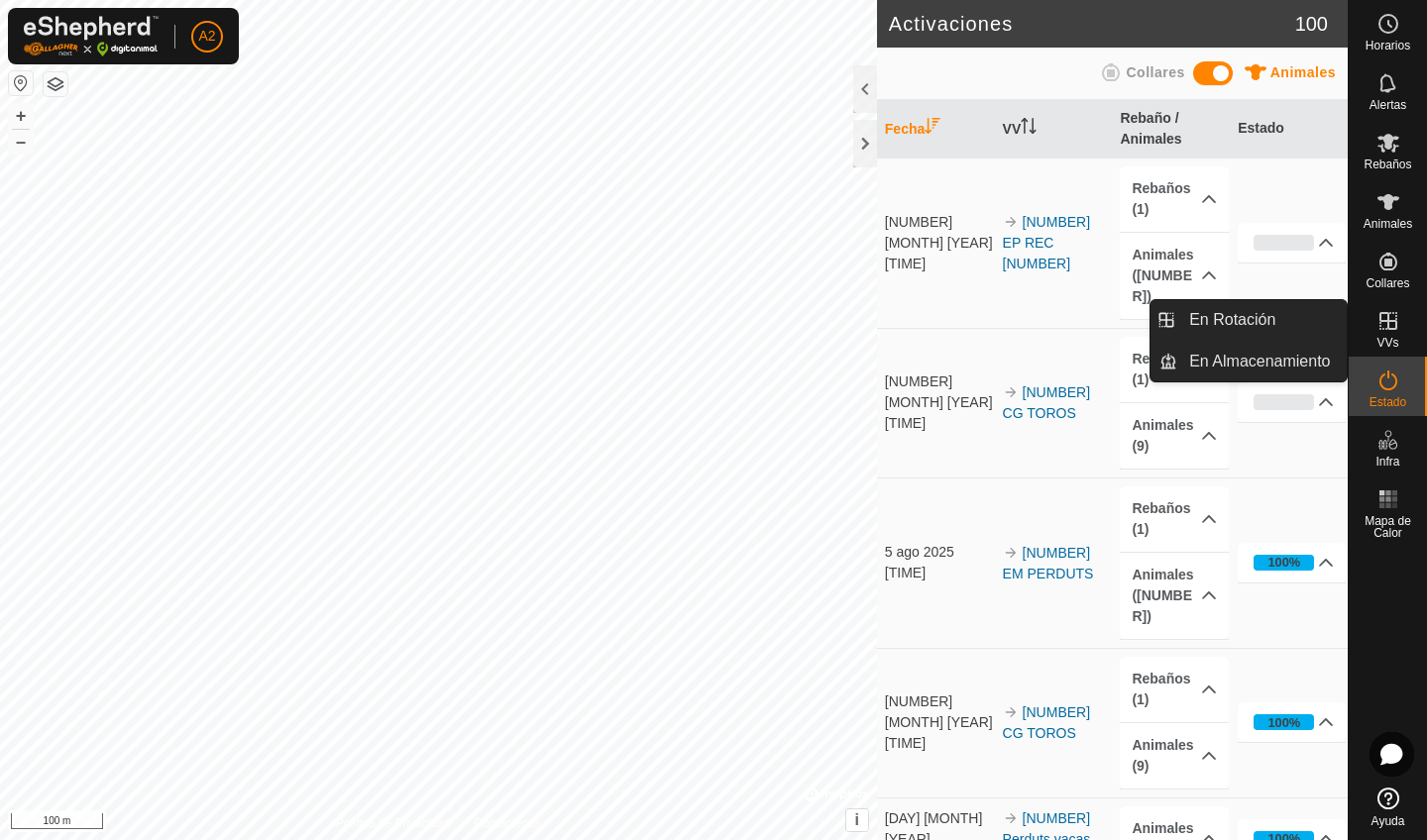 click on "VVs" at bounding box center [1387, 327] 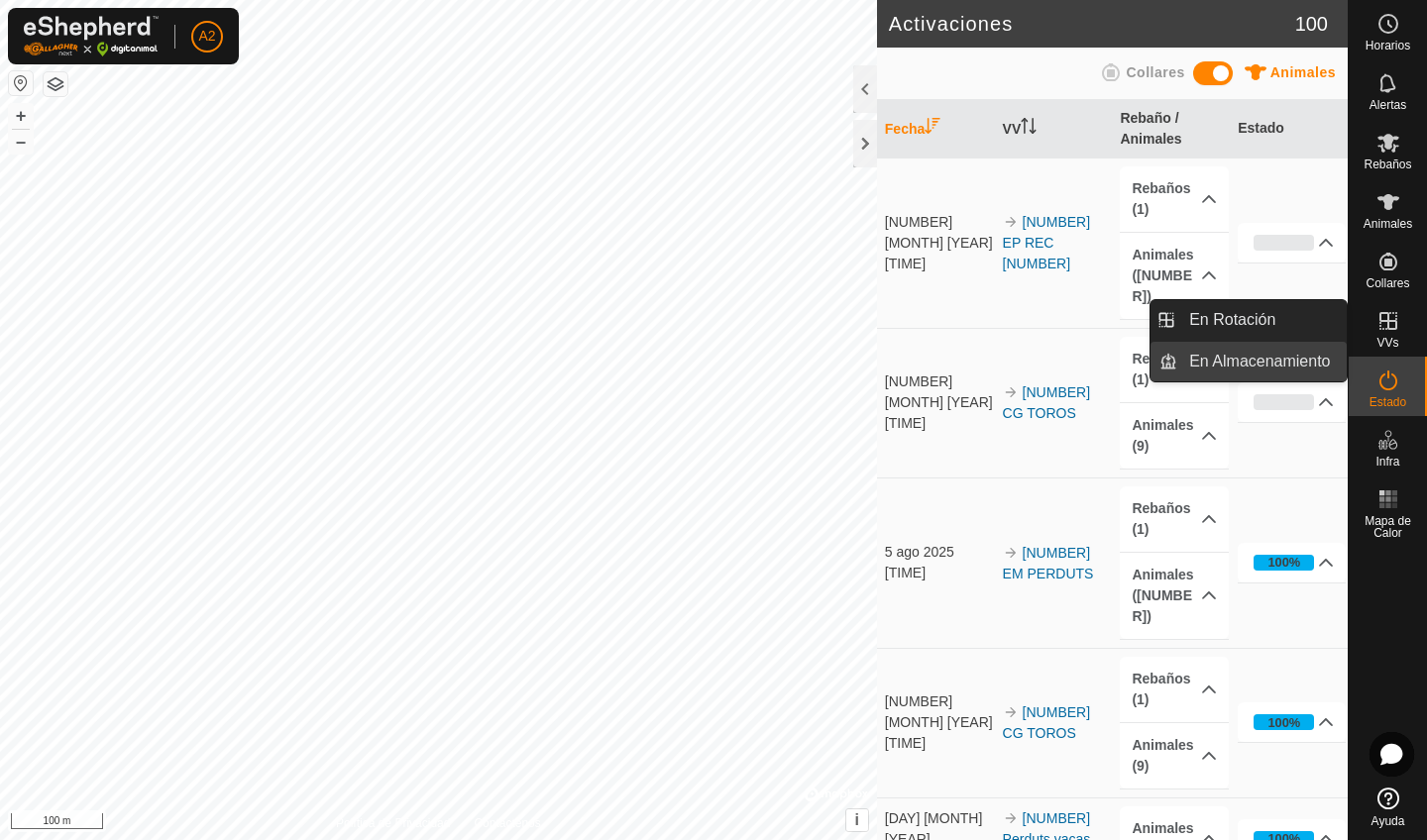click on "En Almacenamiento" at bounding box center [1262, 362] 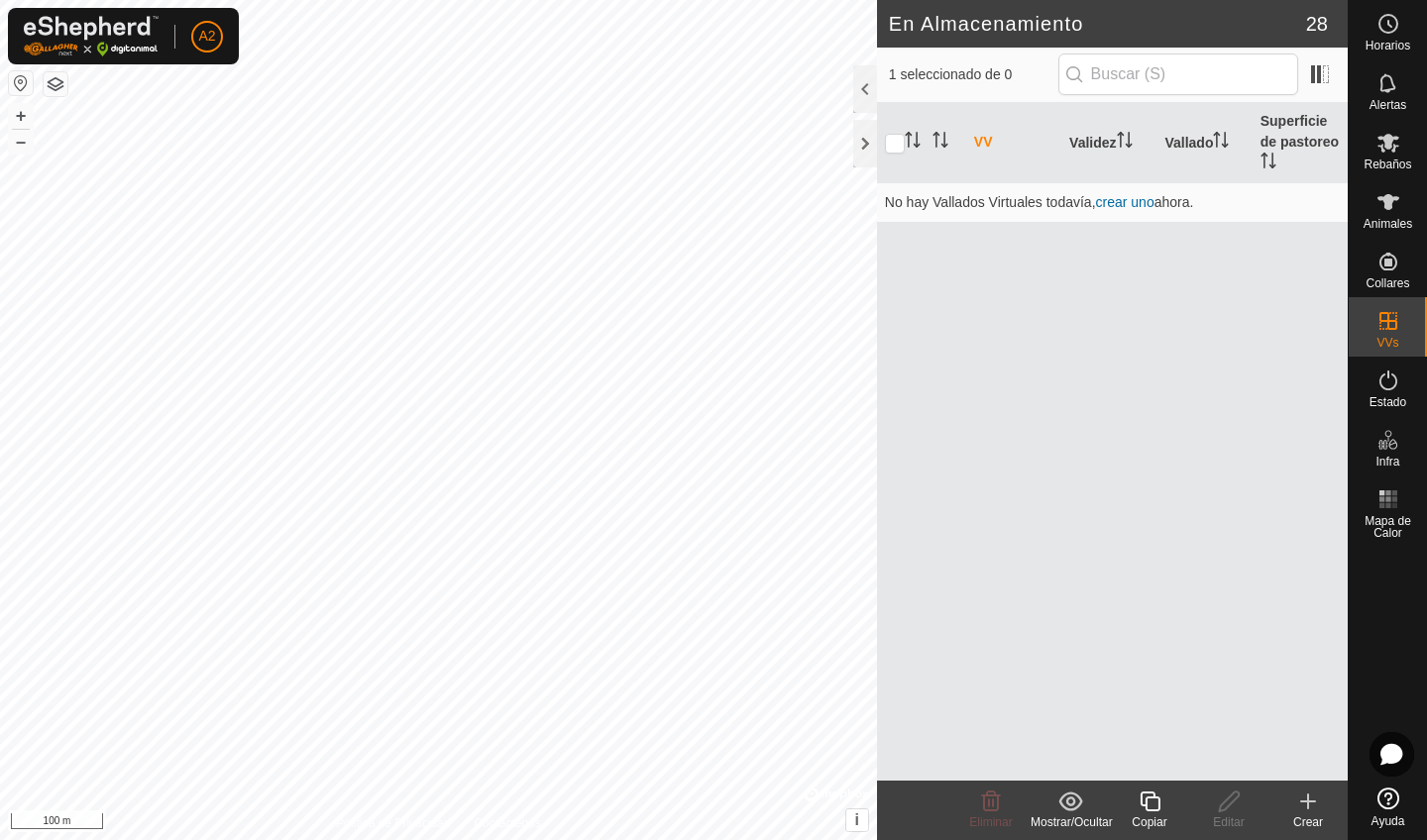 click 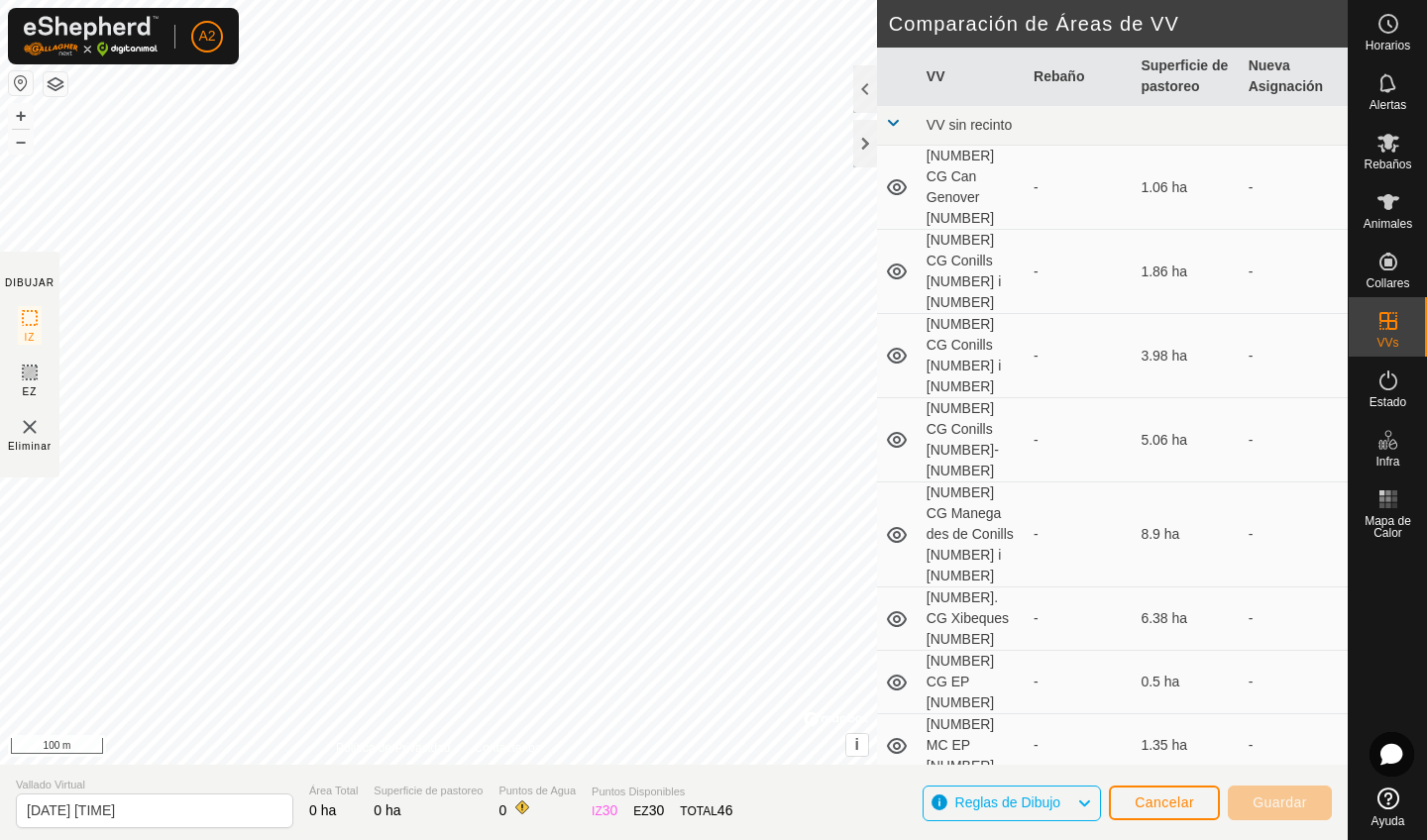click 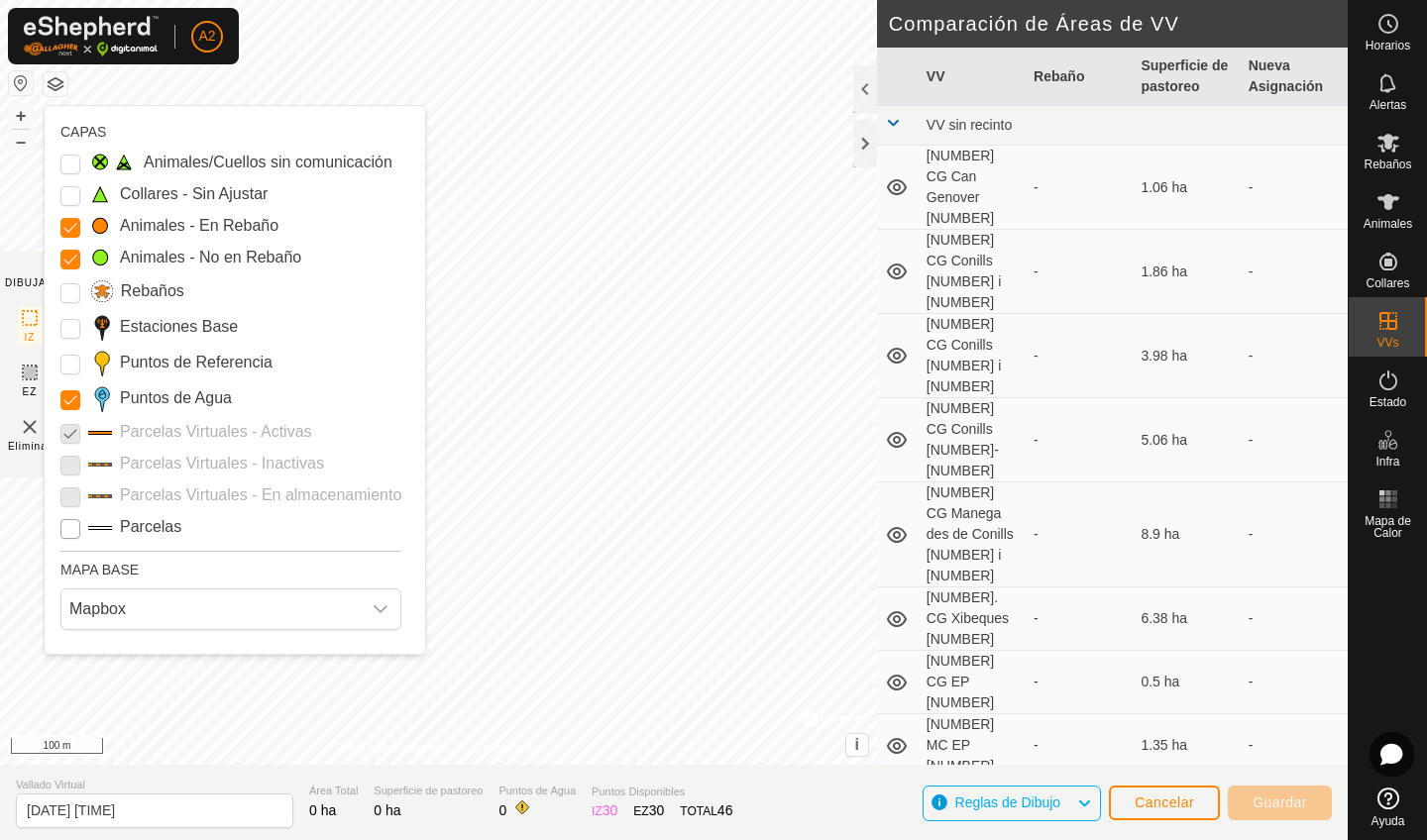 click on "Parcelas" at bounding box center [70, 529] 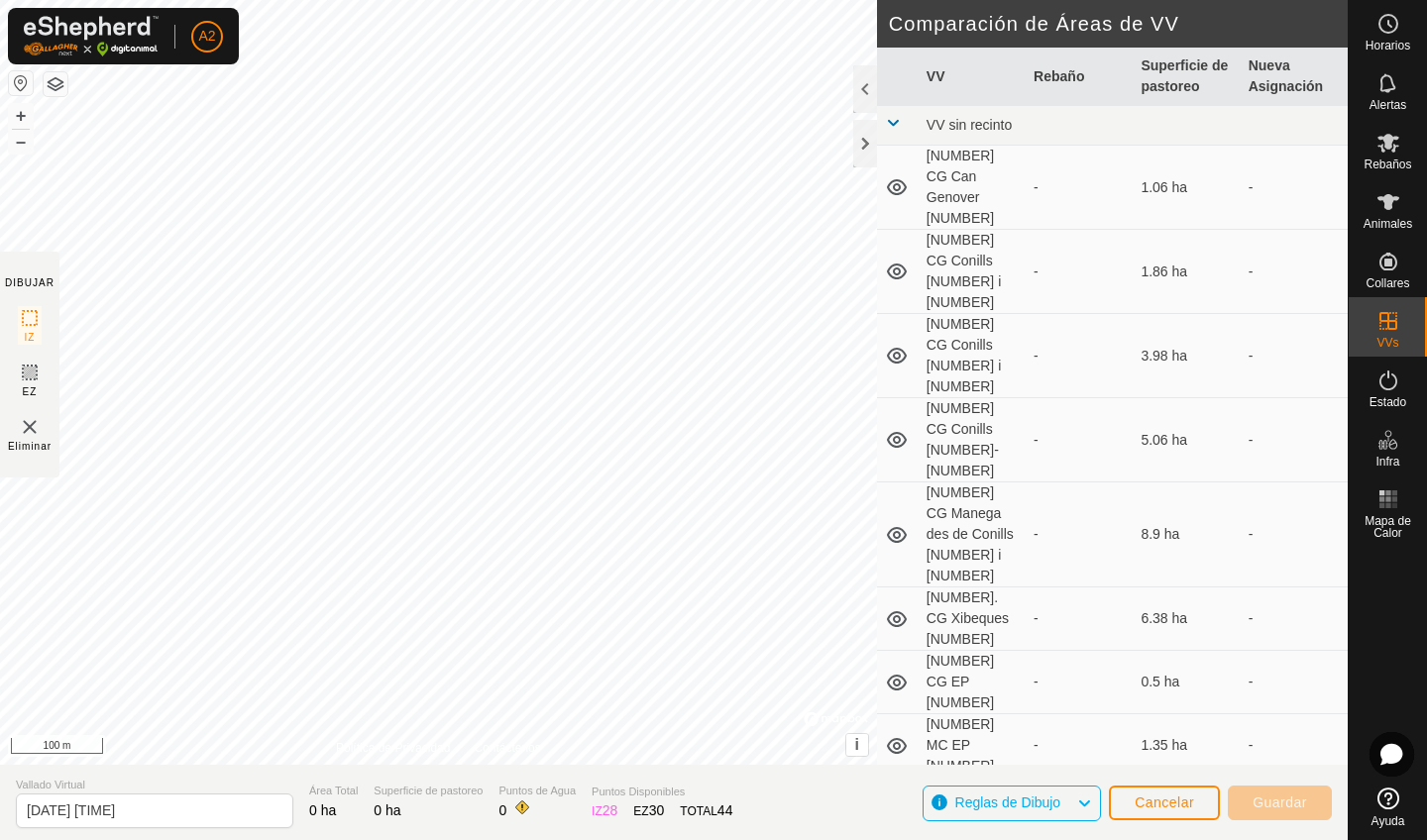 click on "Cancelar" 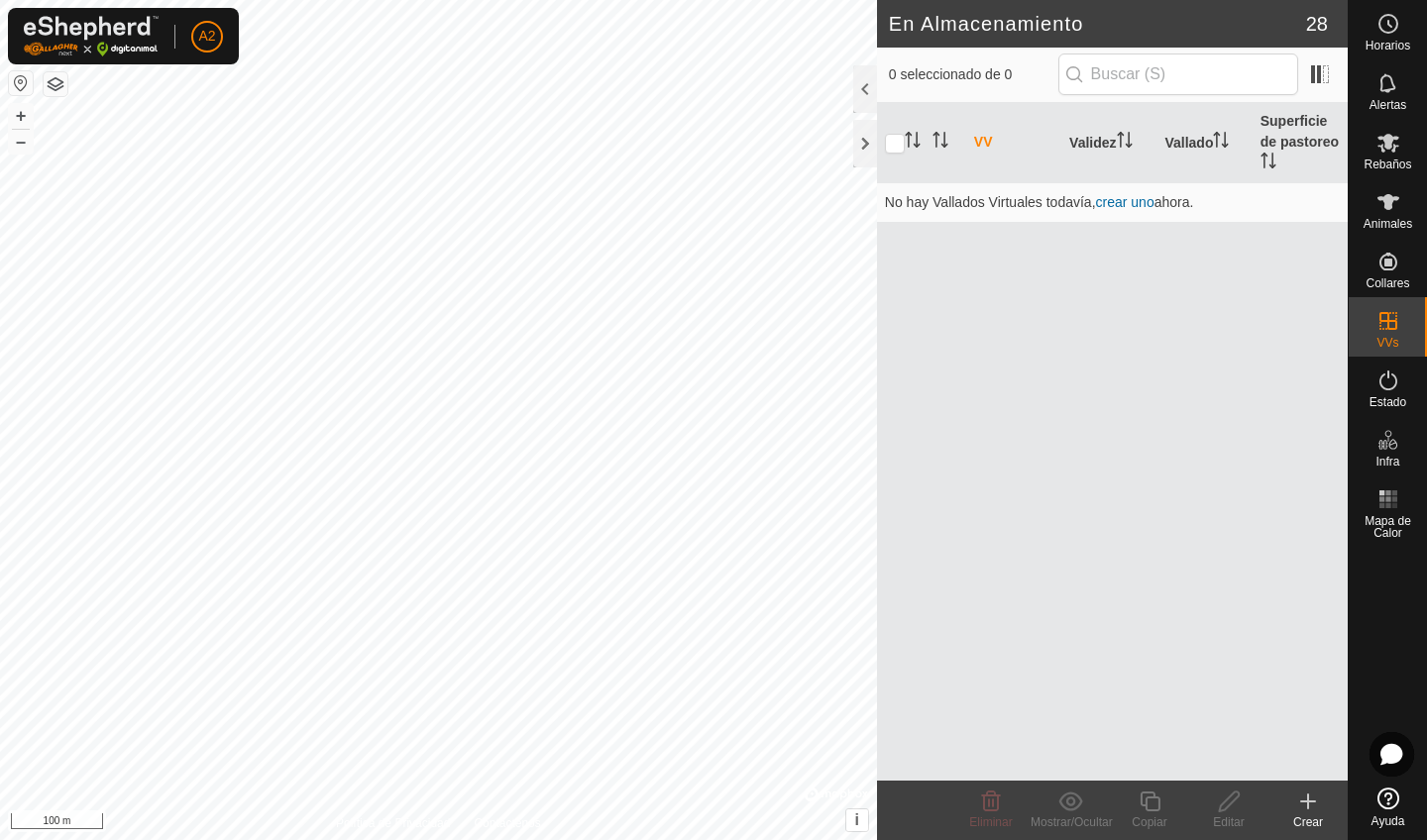 click 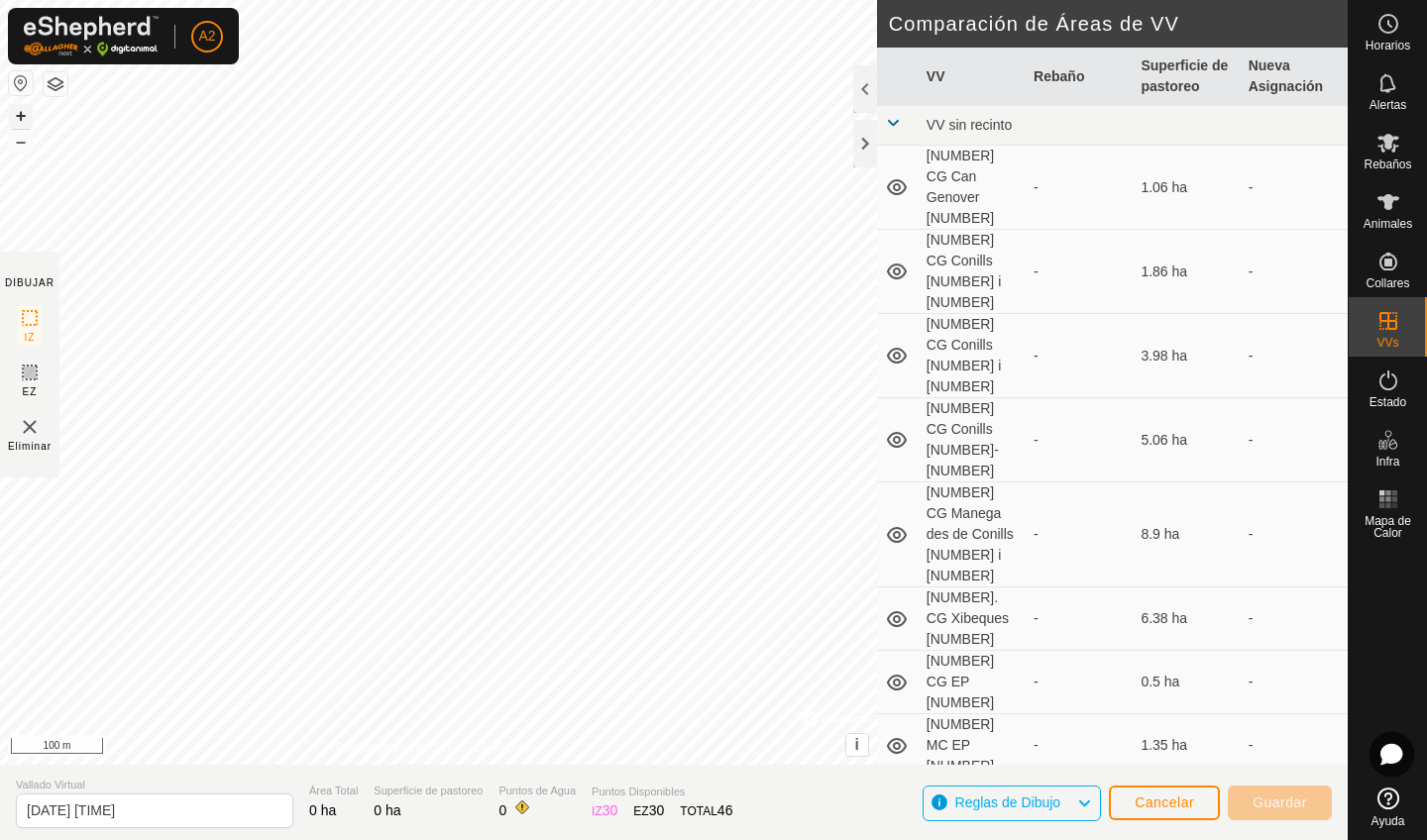 click on "+" at bounding box center (21, 116) 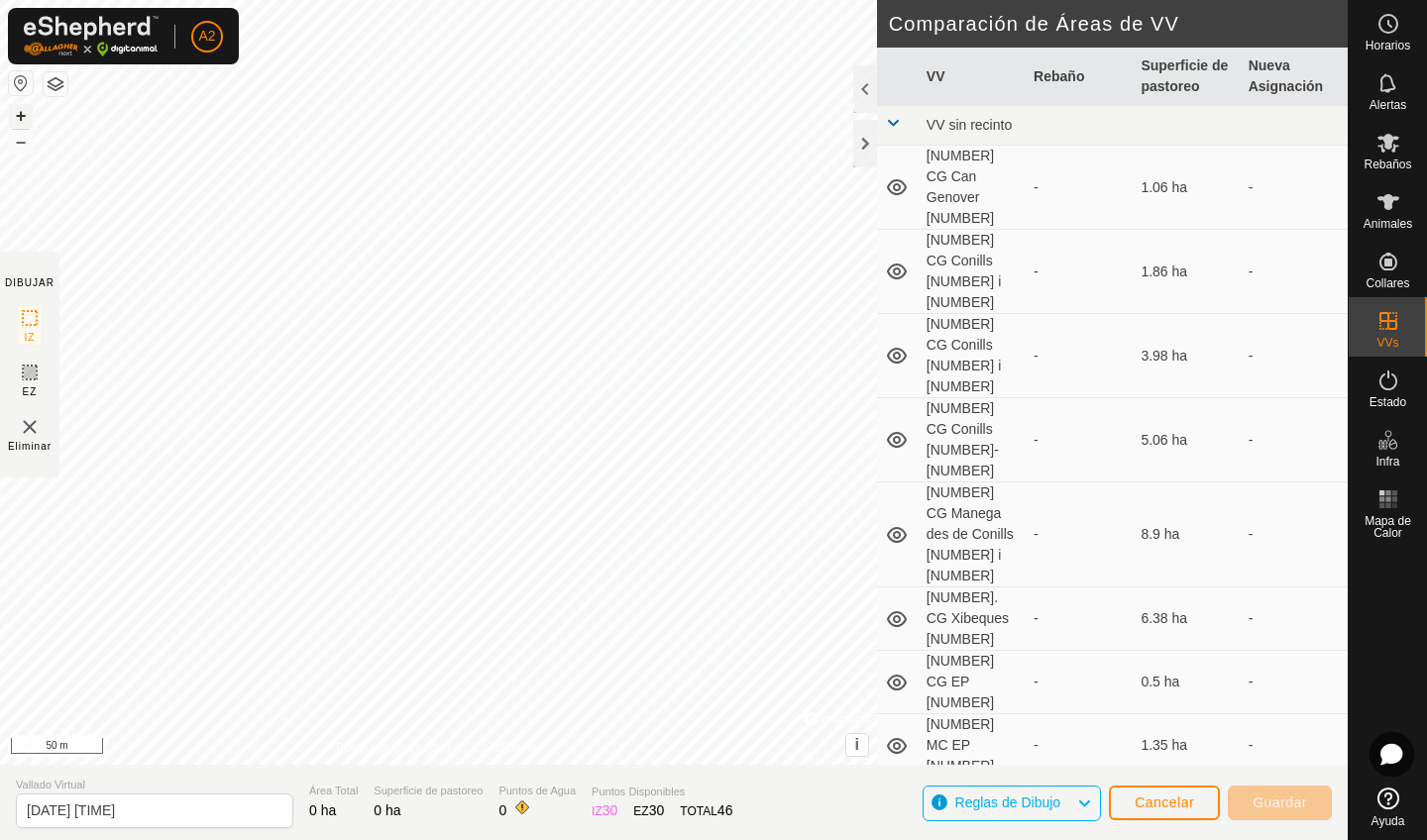 click on "+" at bounding box center [21, 116] 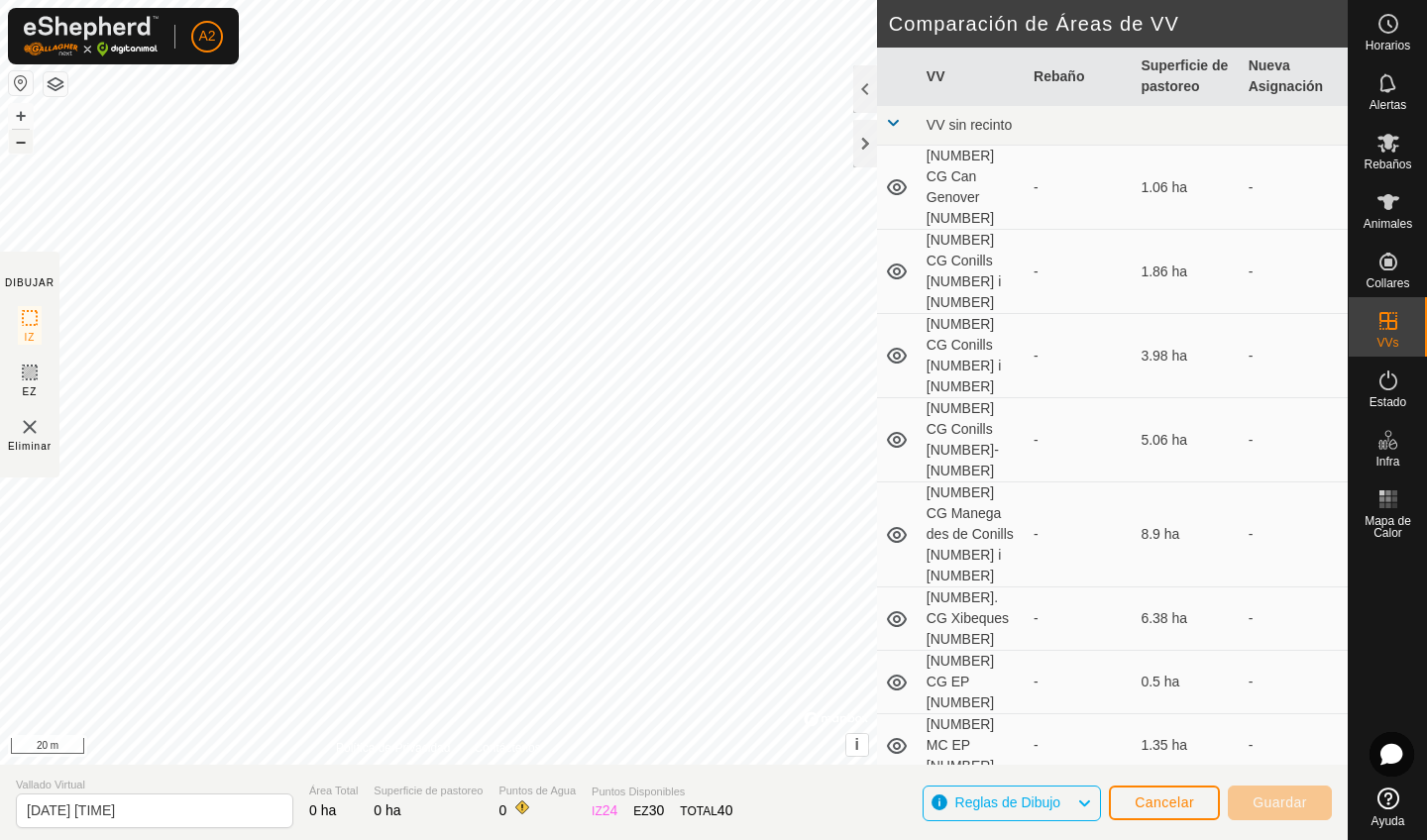 click on "–" at bounding box center (21, 142) 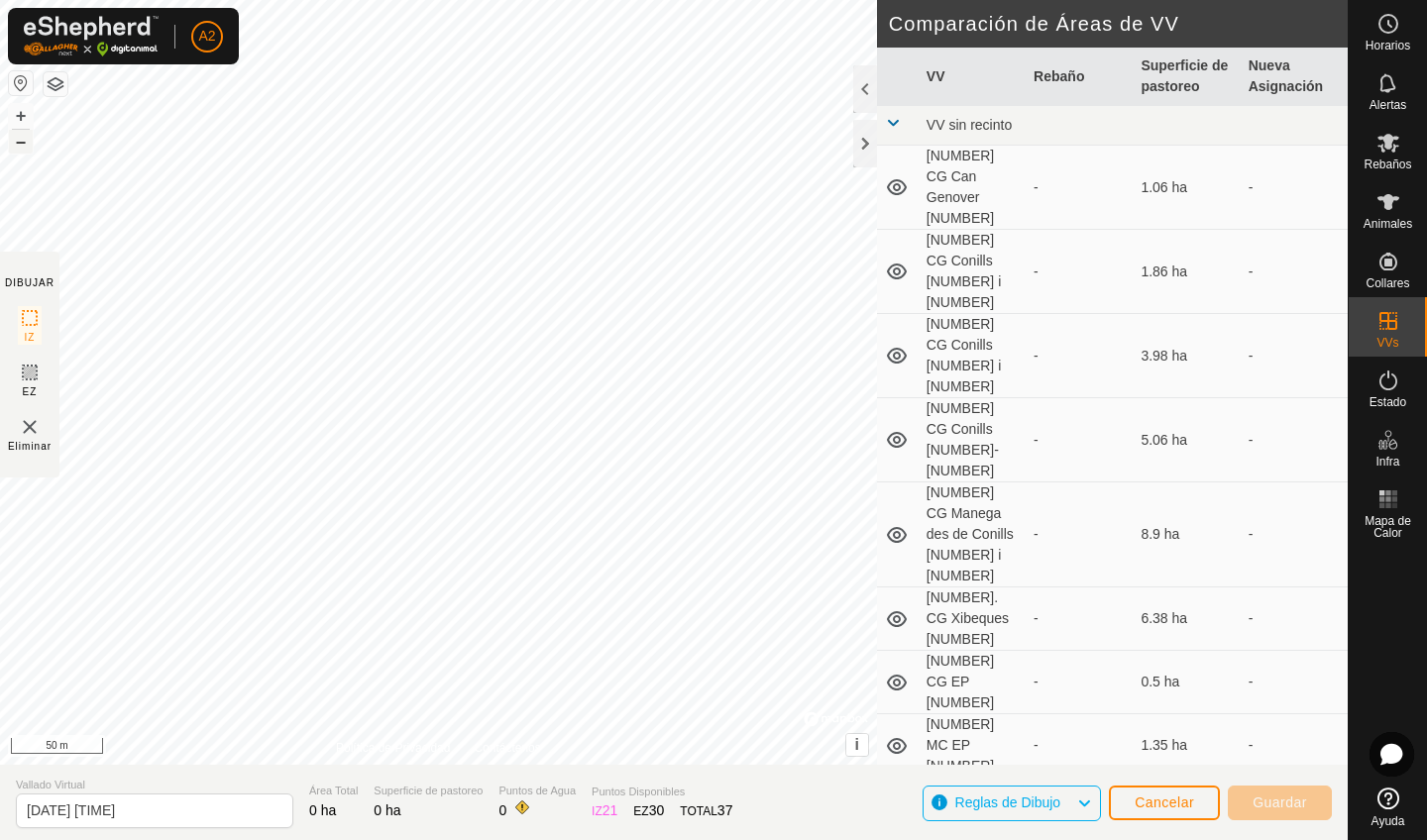 click on "–" at bounding box center (21, 142) 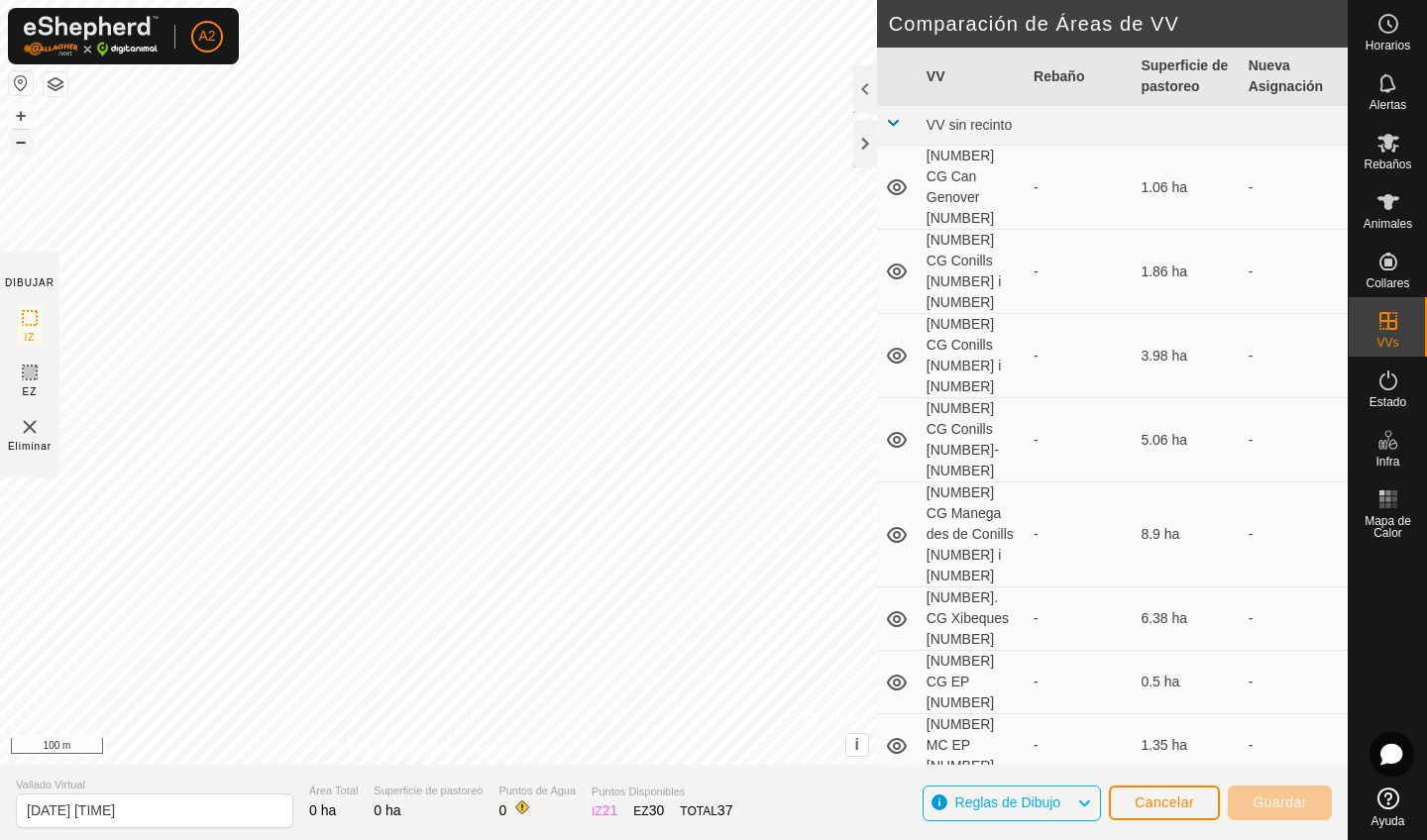 click on "–" at bounding box center (21, 142) 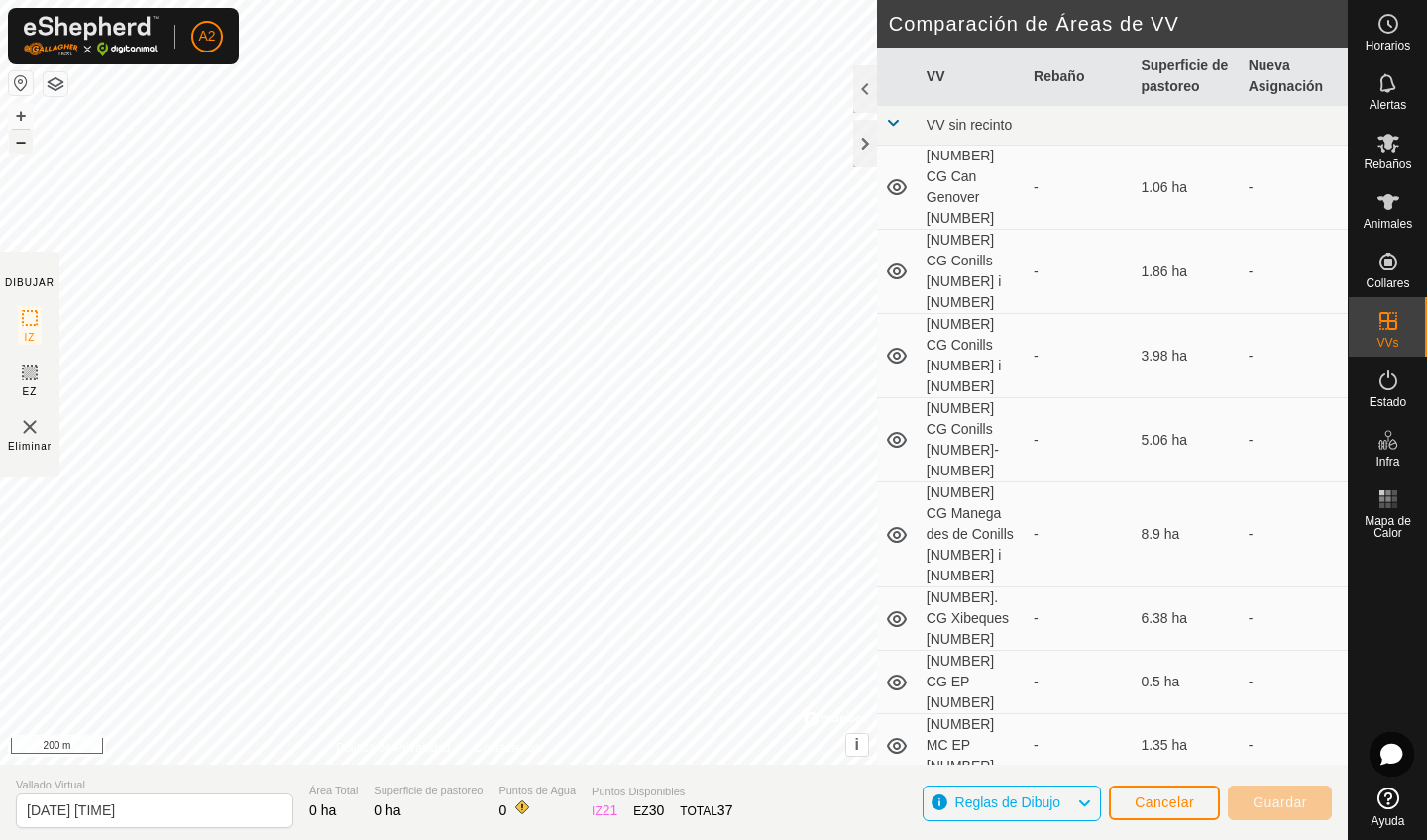 click on "–" at bounding box center (21, 142) 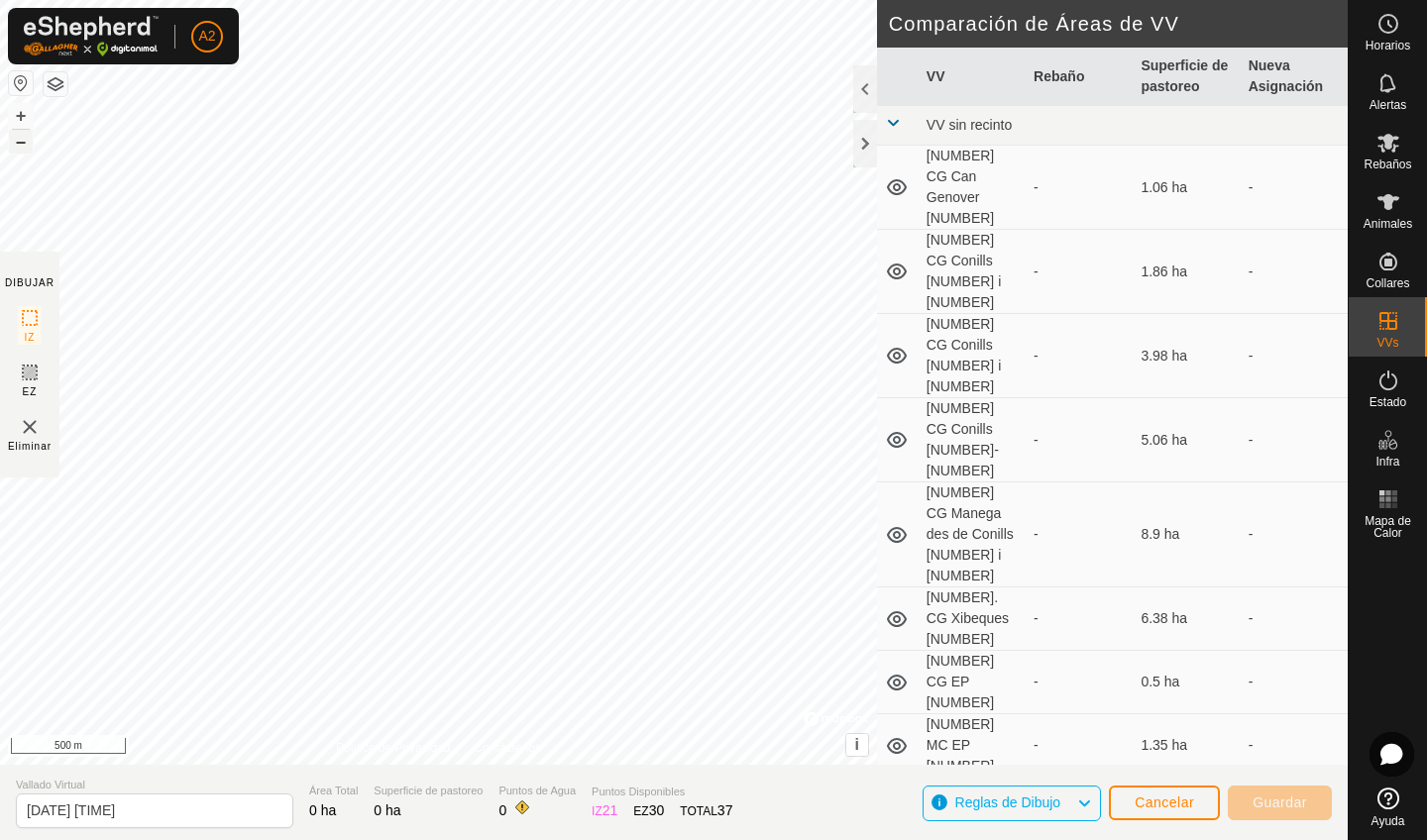 click on "–" at bounding box center [21, 142] 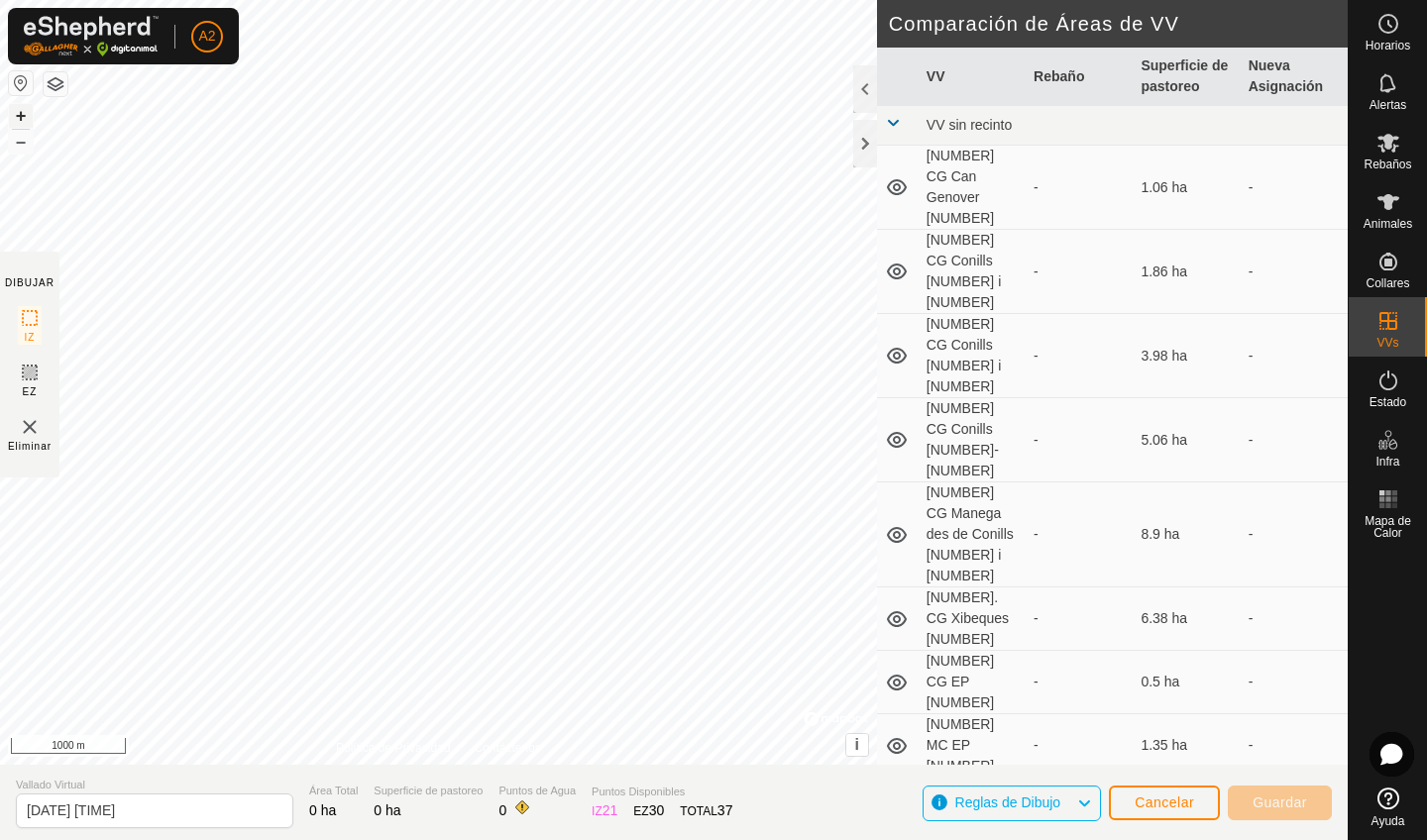 click on "+" at bounding box center [21, 116] 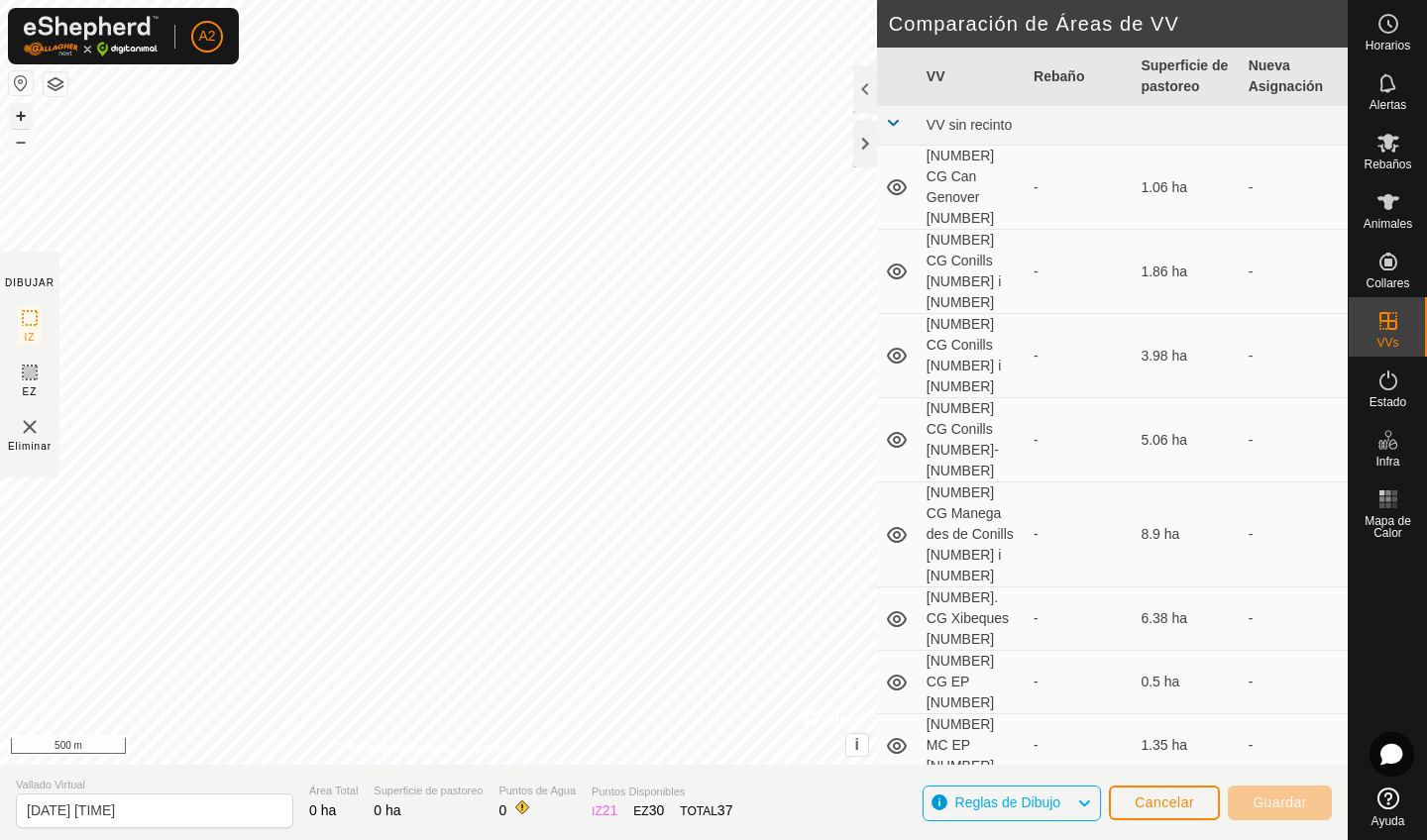 click on "+" at bounding box center (21, 116) 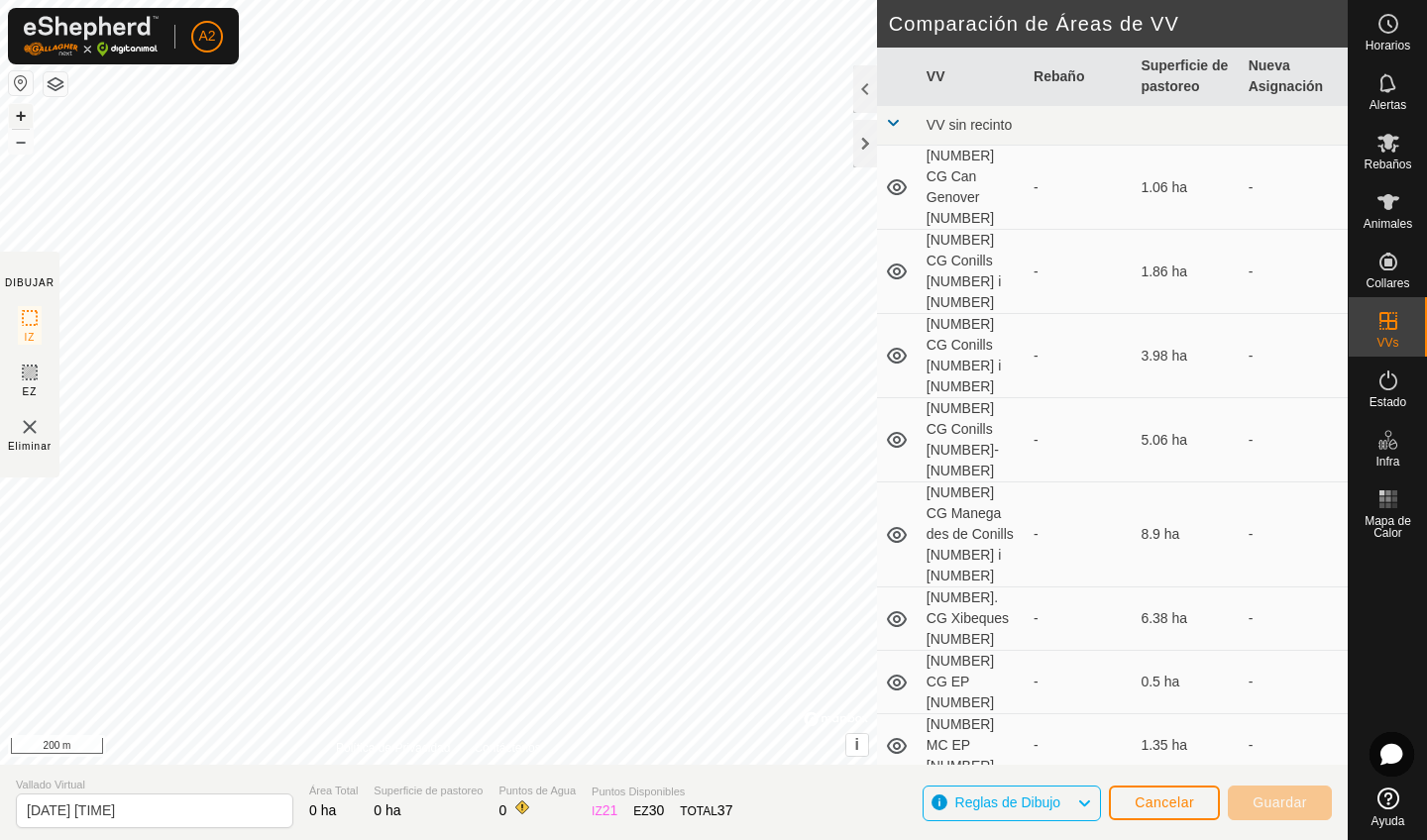 click on "+" at bounding box center [21, 116] 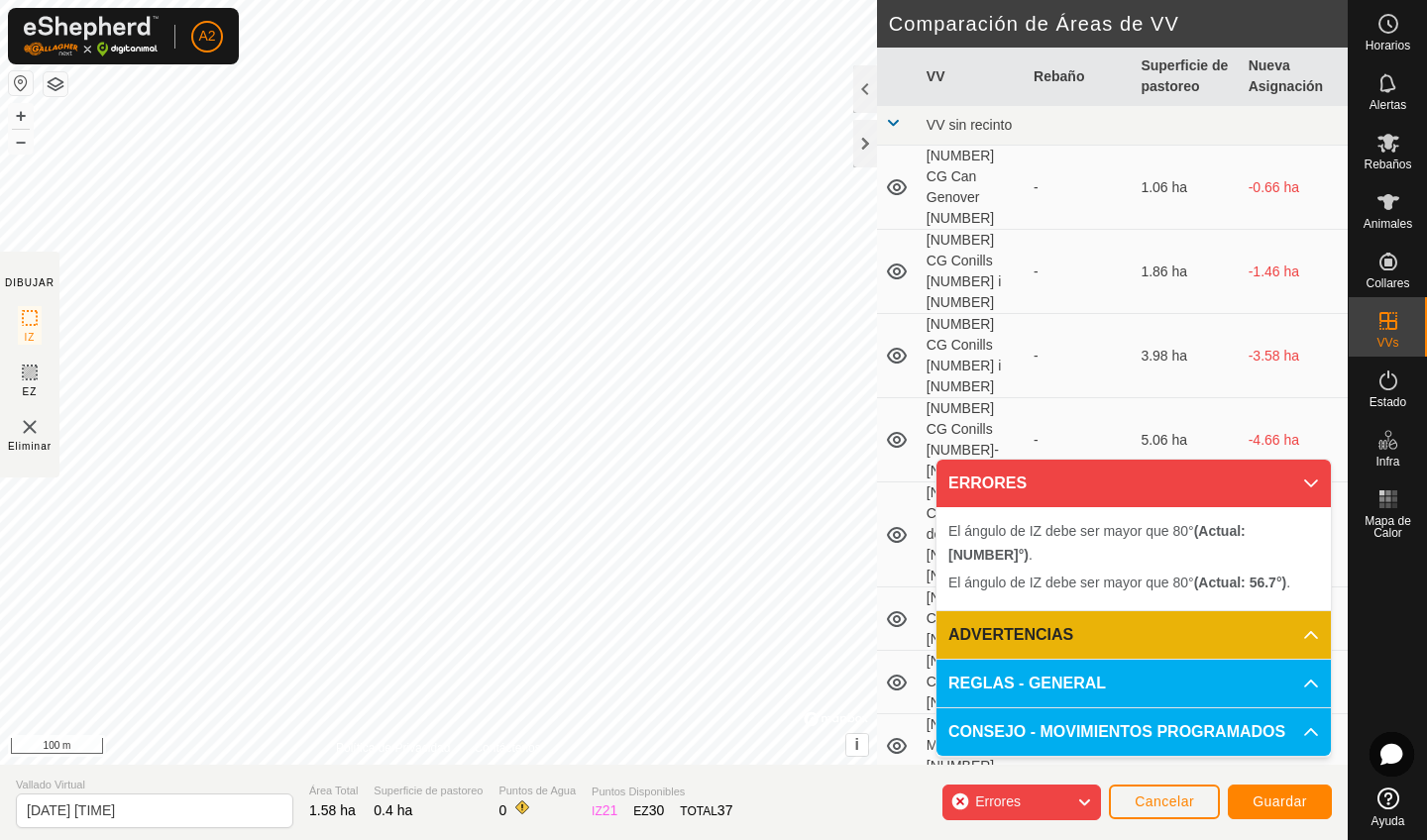 click on "Cancelar" 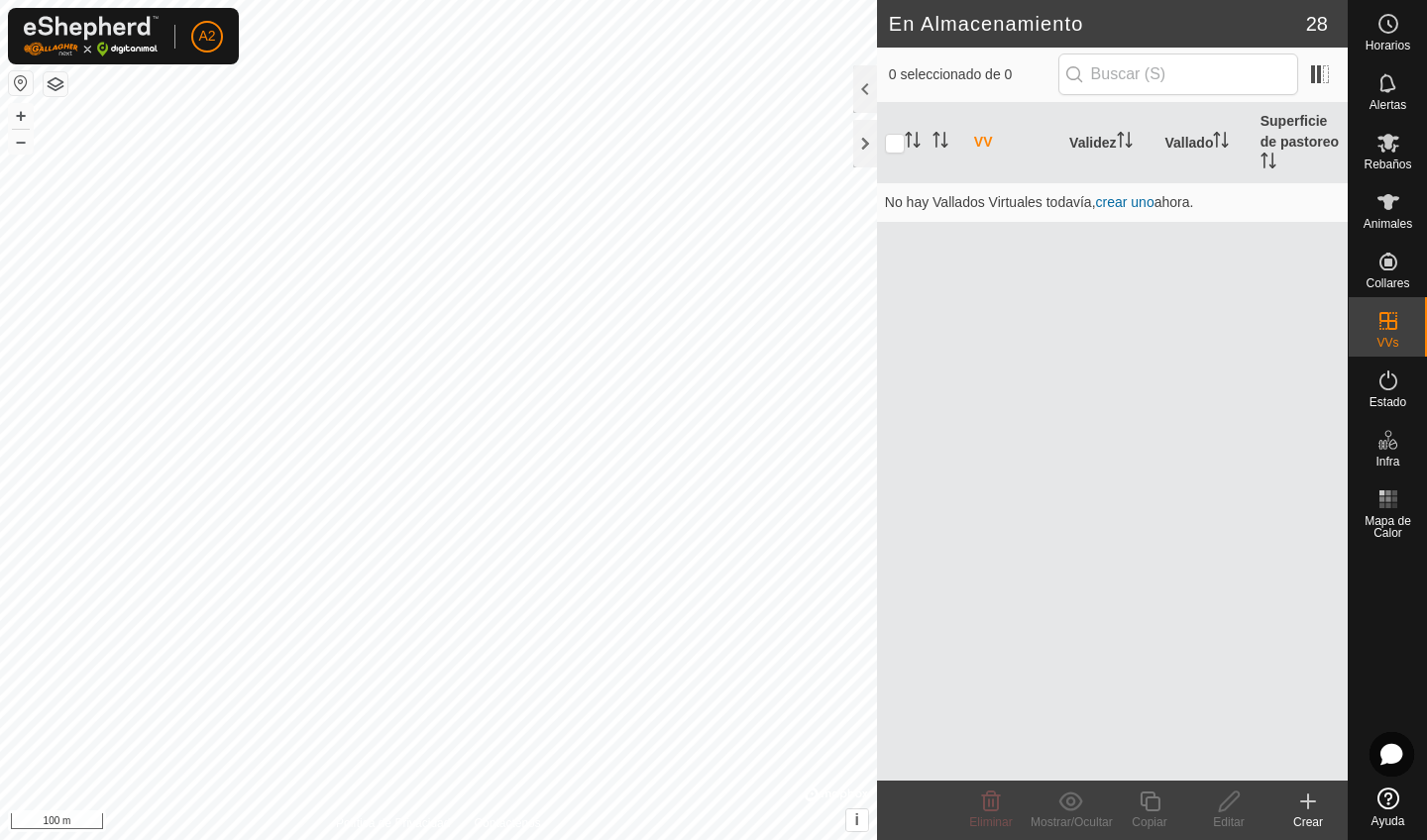 click 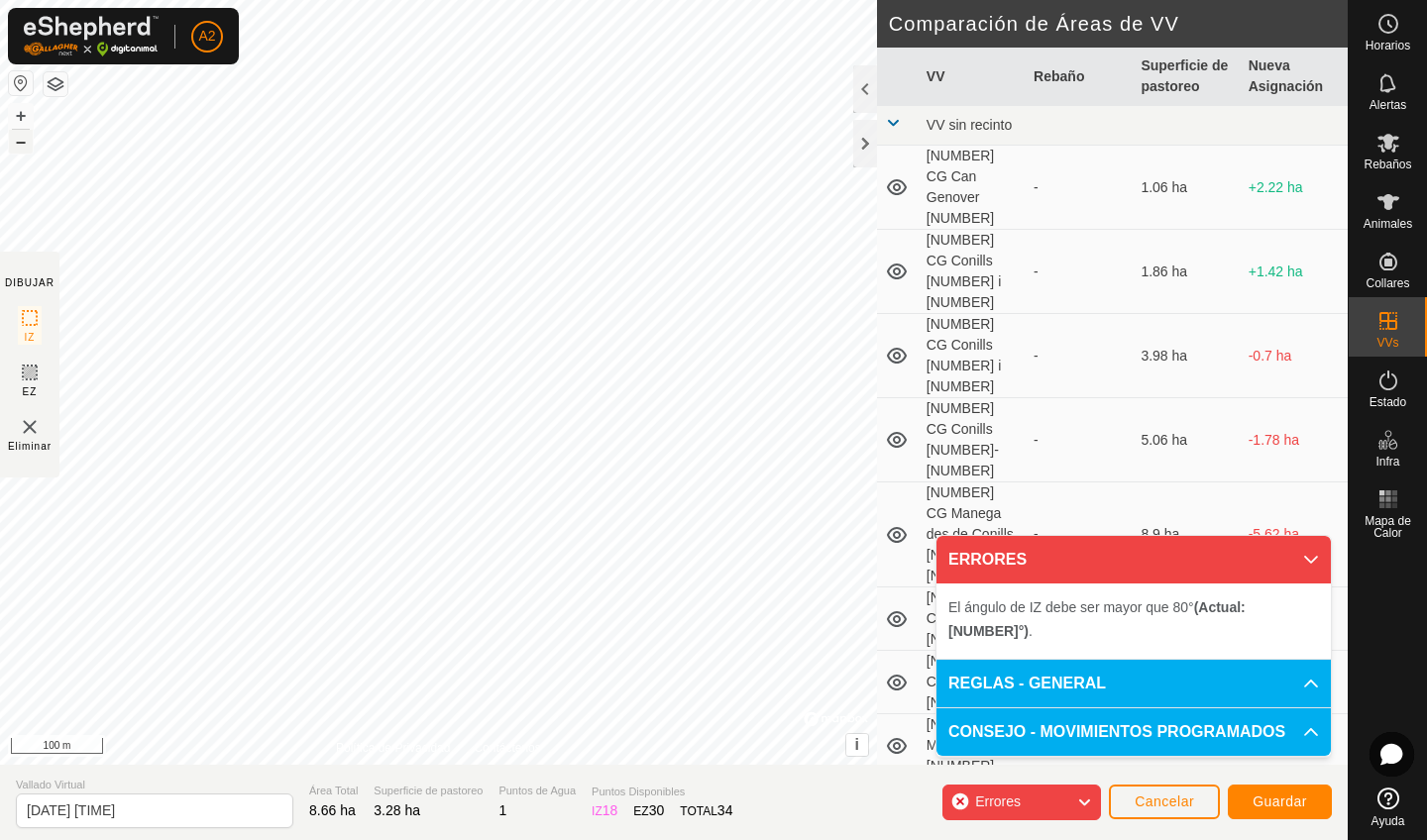 click on "–" at bounding box center (21, 142) 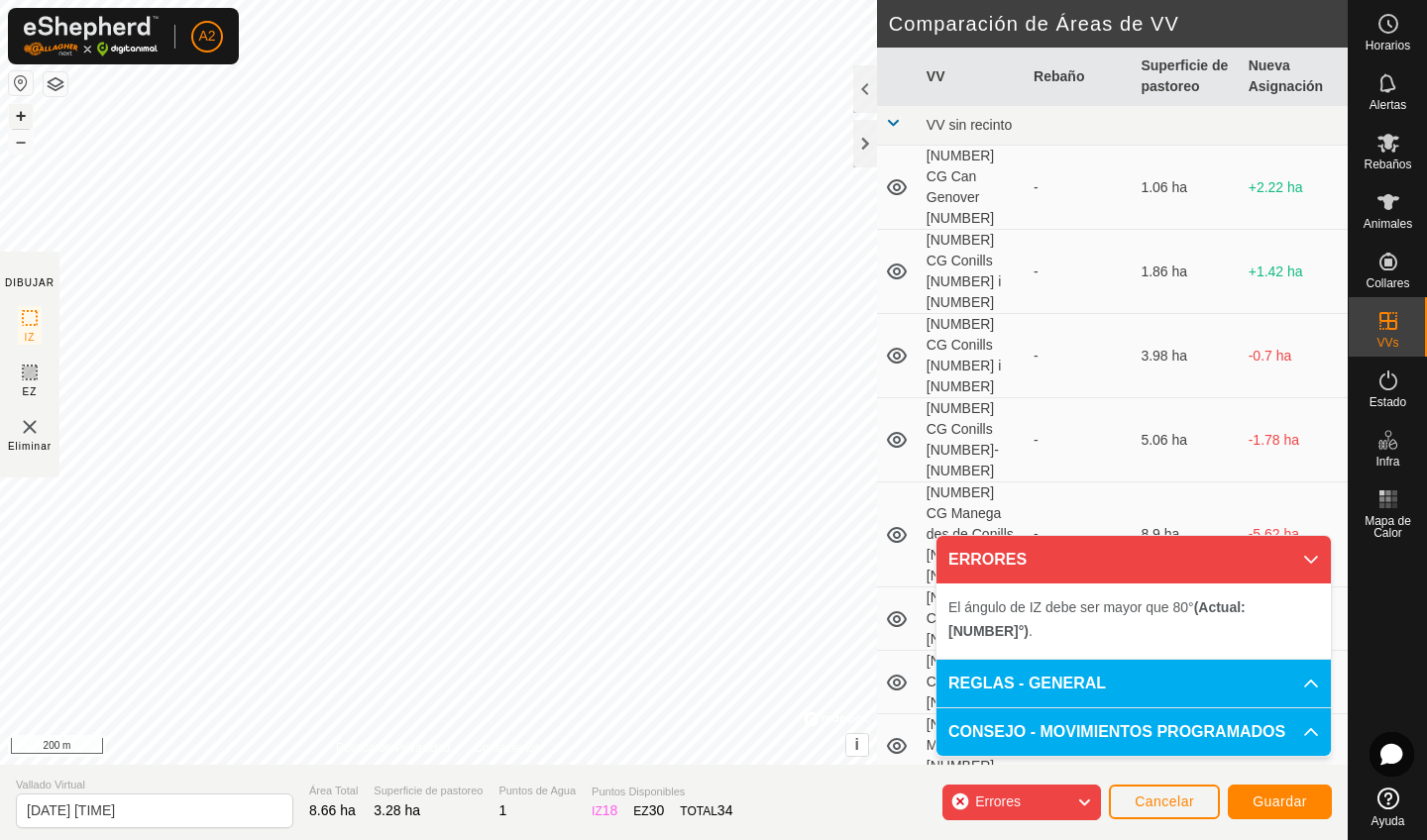 click on "+" at bounding box center (21, 116) 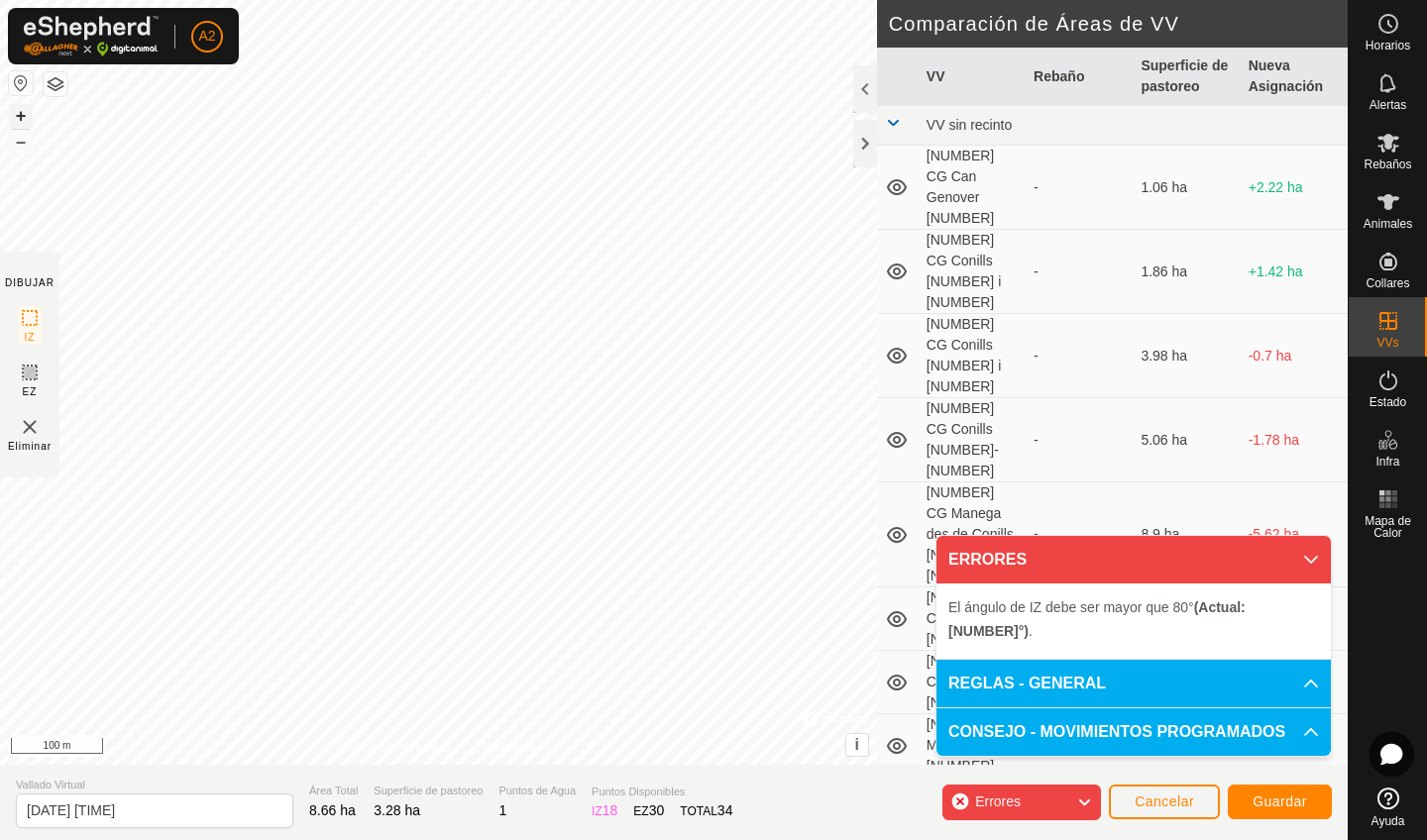 click on "+" at bounding box center [21, 116] 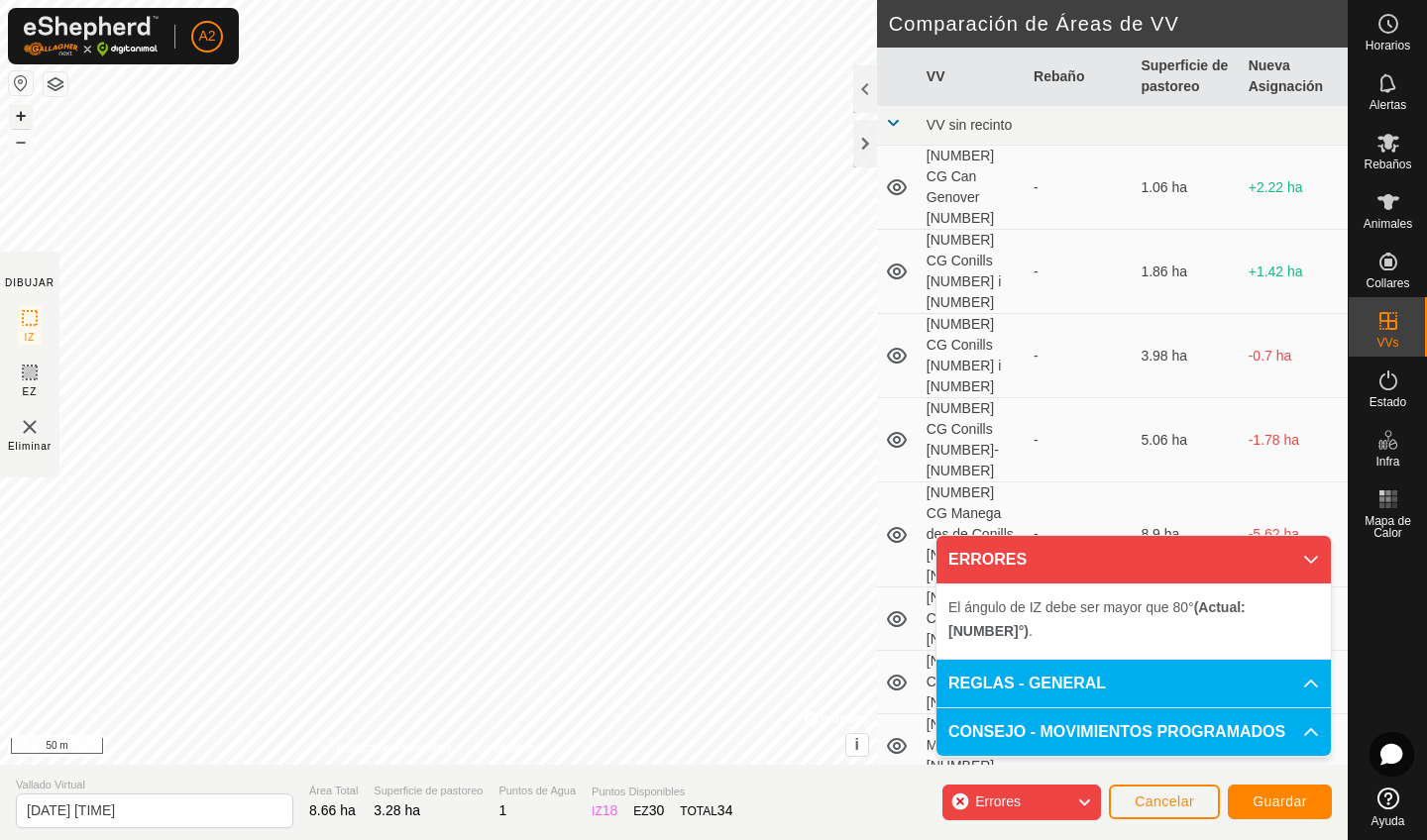 click on "+" at bounding box center [21, 116] 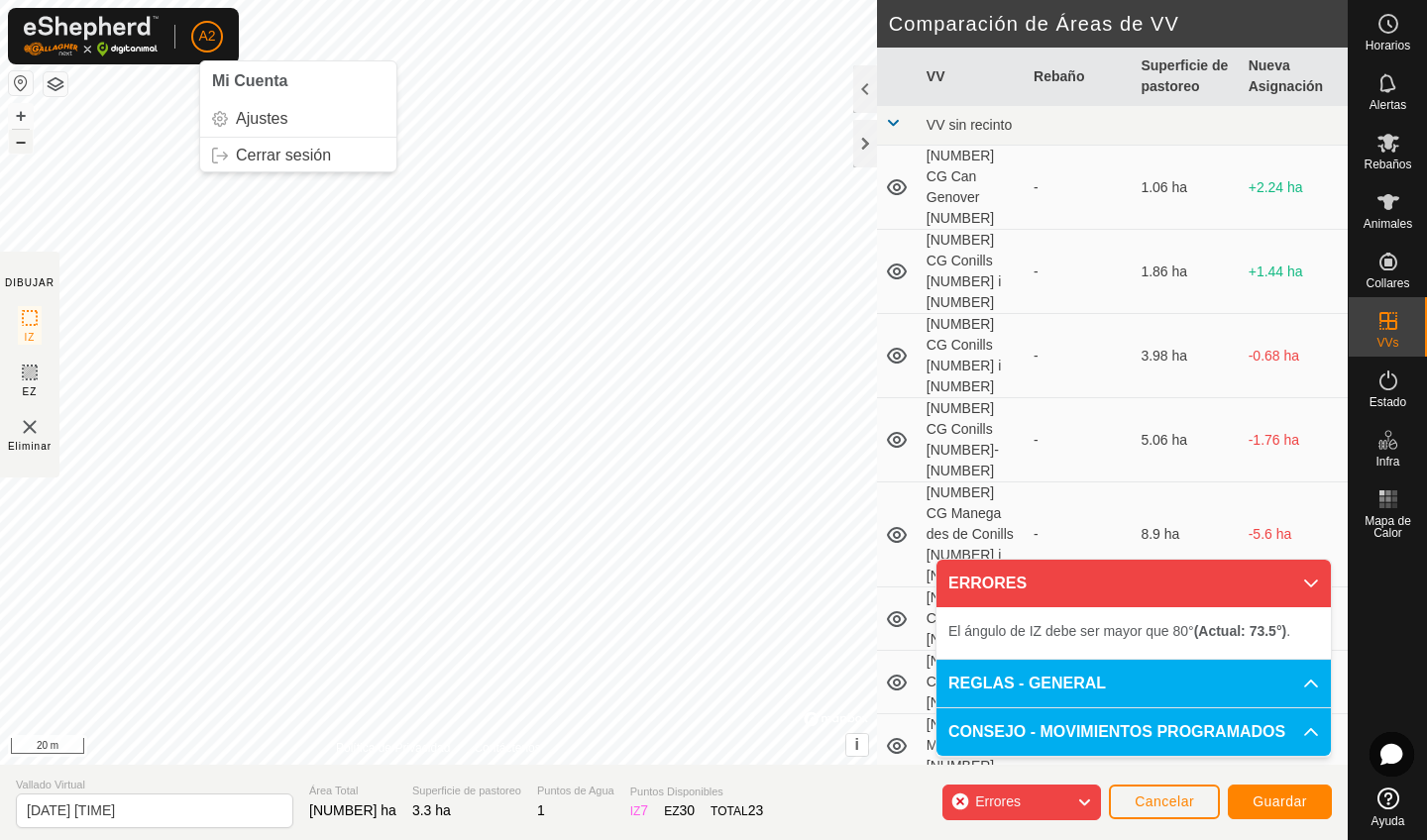 click on "–" at bounding box center [21, 142] 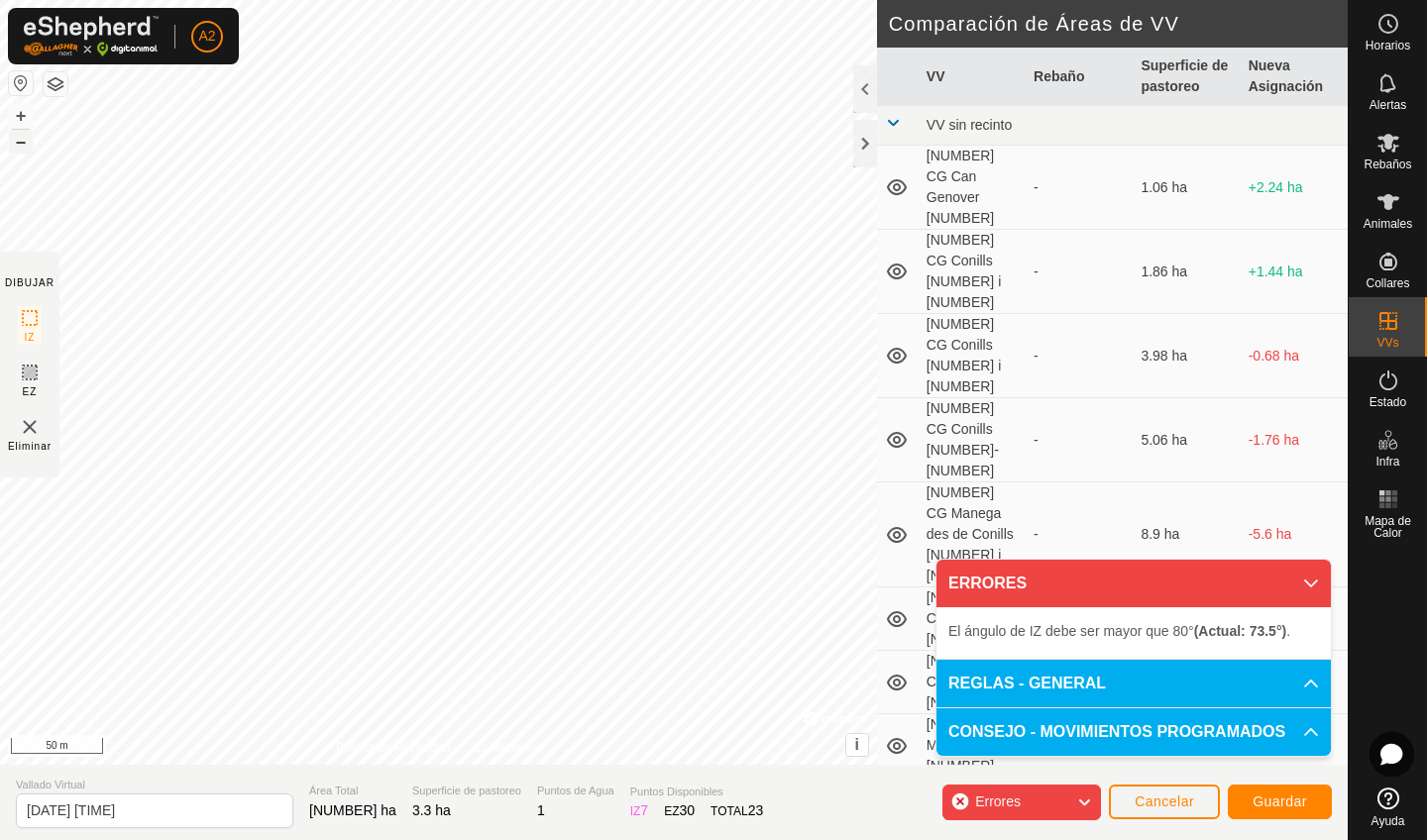 click on "–" at bounding box center (21, 142) 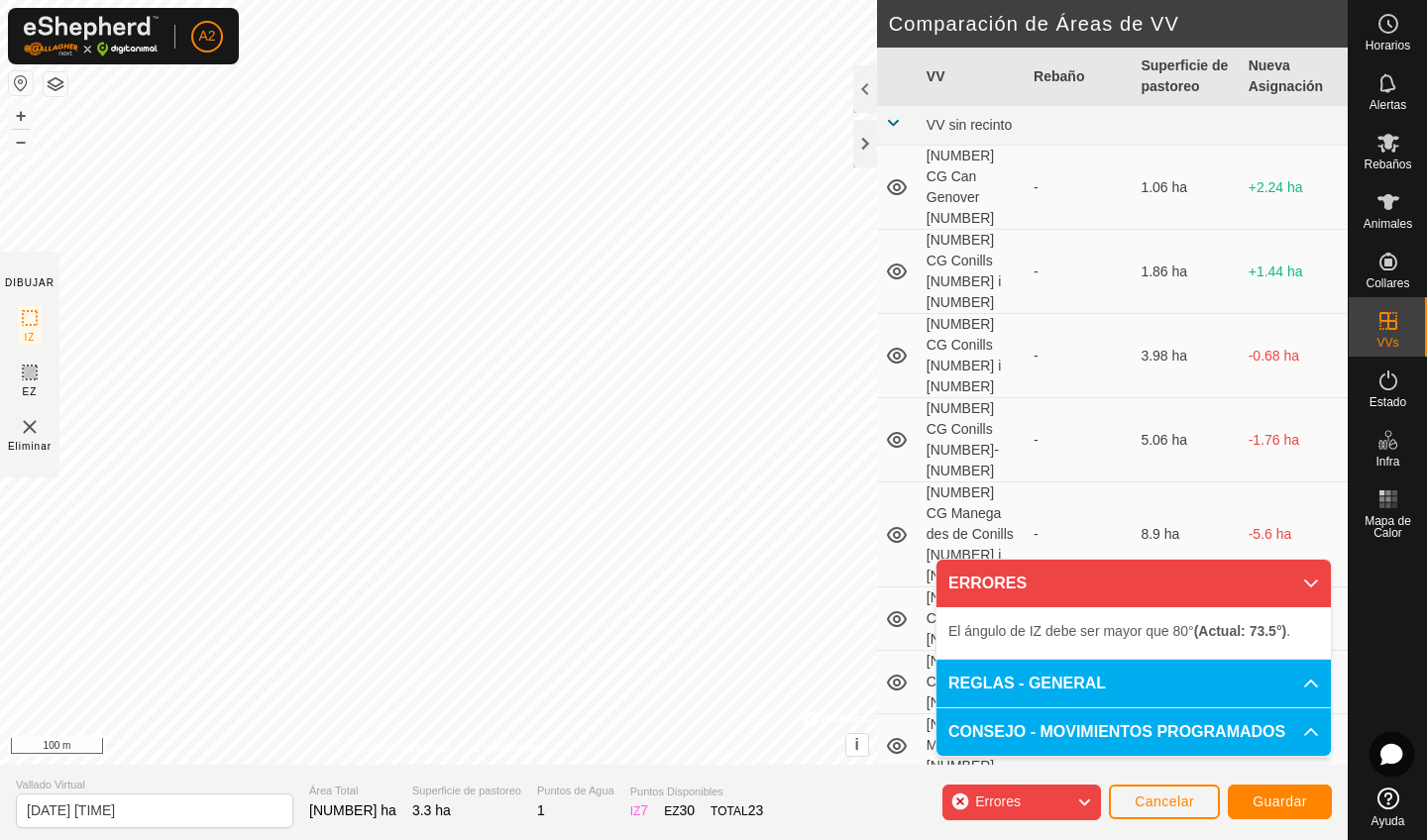 click on "A[NUMBER] Horarios Alertas Rebaños Animales Collares VVs Estado Infra Mapa de Calor Ayuda DIBUJAR IZ EZ Eliminar Política de Privacidad Contáctenos + – ⇧ i ©  Mapbox , ©  OpenStreetMap ,  Improve this map [NUMBER] m Comparación de Áreas de VV     VV   Rebaño   Superficie de pastoreo   Nueva Asignación  VV sin recinto  [NUMBER] CG Can Genover [NUMBER]  -  [NUMBER] ha  +[NUMBER] ha  [NUMBER] CG Conills [NUMBER] i [NUMBER]  -  [NUMBER] ha  +[NUMBER] ha  [NUMBER] CG Conills [NUMBER] i [NUMBER]  -  [NUMBER] ha  -[NUMBER] ha  [NUMBER] CG Conills [NUMBER]-[NUMBER]  -  [NUMBER] ha  -[NUMBER] ha  [NUMBER] CG Manega des de Conills [NUMBER] i [NUMBER]  -  [NUMBER] ha  -[NUMBER] ha  [NUMBER]. CG Xibeques [NUMBER]  -  [NUMBER] ha  -[NUMBER] ha  [NUMBER]  CG EP  [NUMBER]  -  [NUMBER] ha  +[NUMBER] ha  [NUMBER] MC EP [NUMBER]  -  [NUMBER] ha  +[NUMBER] ha  [NUMBER] CG [NUMBER]  -  [NUMBER] ha  +[NUMBER] ha  [NUMBER] CG Perduts [NUMBER]  -  [NUMBER] ha  +[NUMBER] ha  [NUMBER] CG TOROS  -  [NUMBER] ha  +[NUMBER] ha  [NUMBER] CG TOROS   Rebano Toros y Descarte   [NUMBER] ha  +[NUMBER] ha  [NUMBER] CG TOROS   Rebano Toros y Descarte   [NUMBER] ha  +[NUMBER] ha  Manega CG - Quitar collar  -  [NUMBER] ha  +[NUMBER] ha  [NUMBER] MC Granja conflicte  - -" at bounding box center (714, 420) 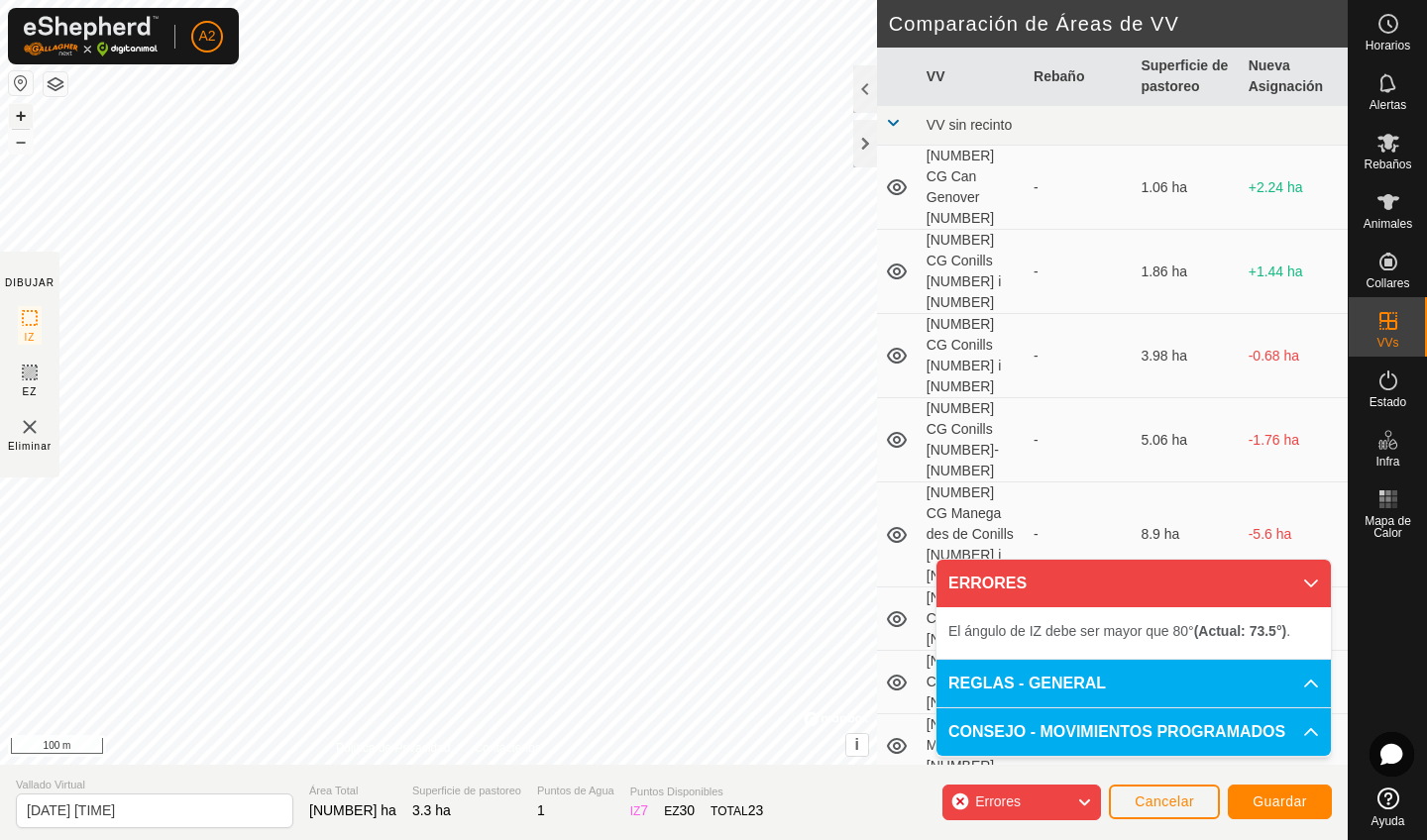 click on "+" at bounding box center [21, 116] 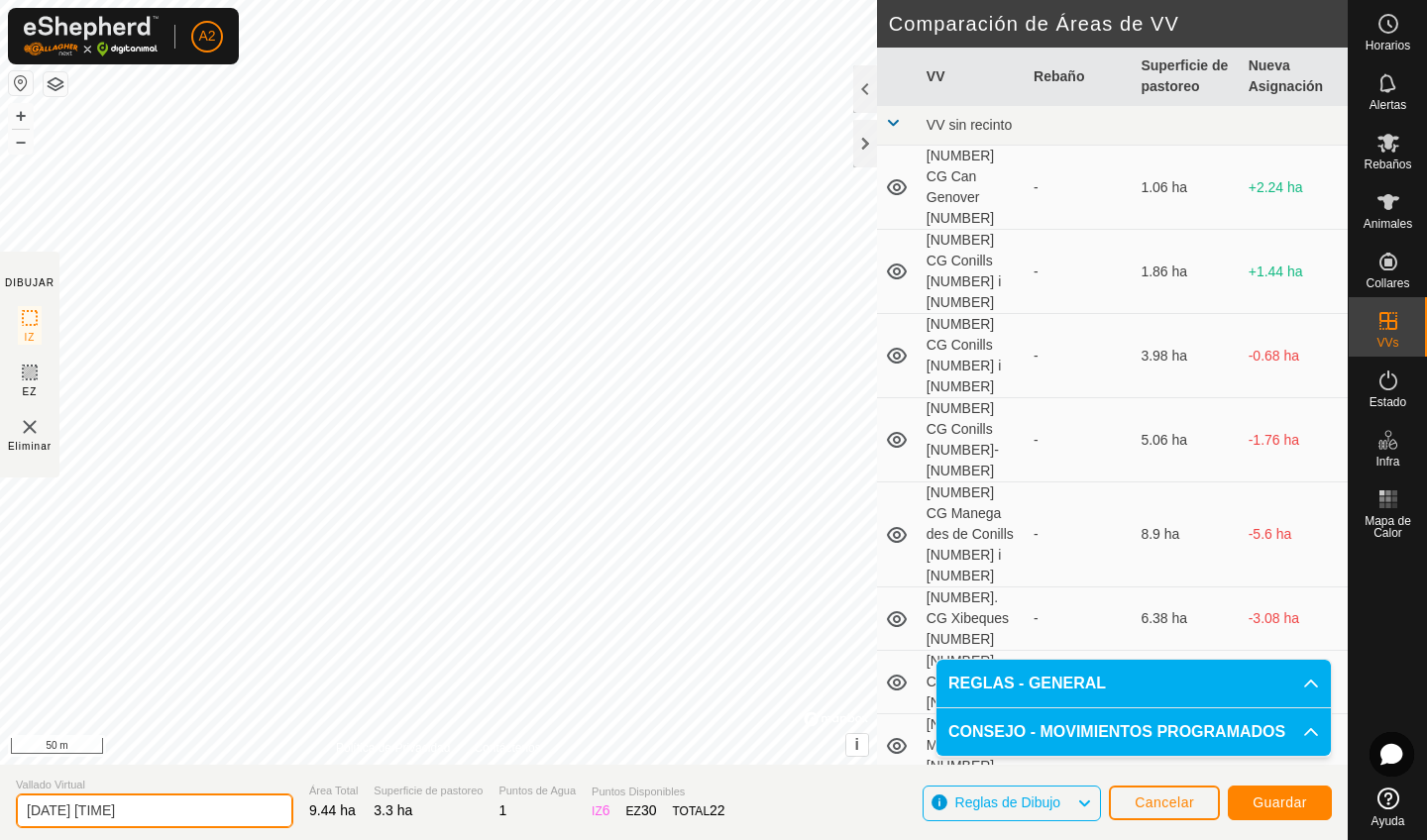 click on "[DATE] [TIME]" 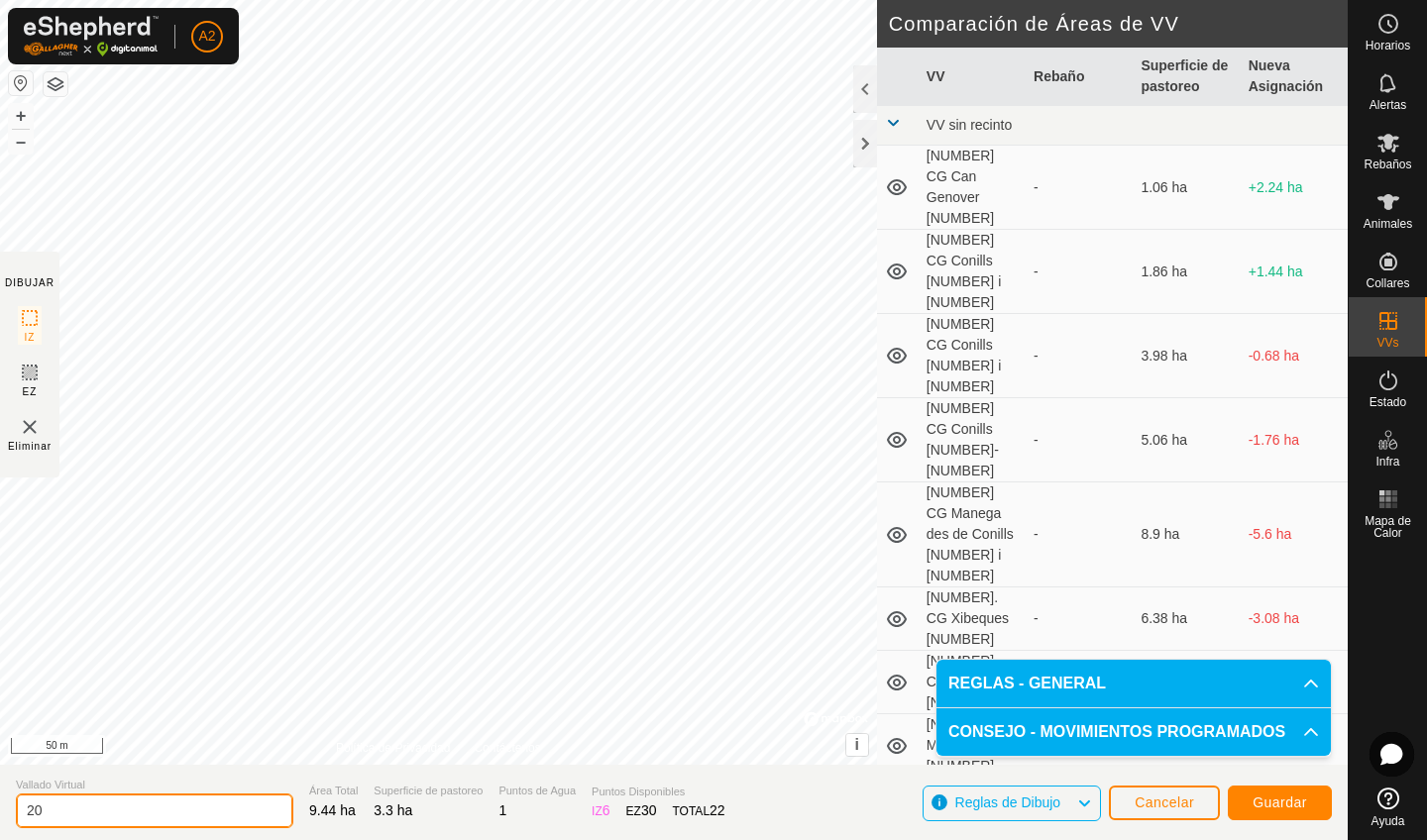 type on "2" 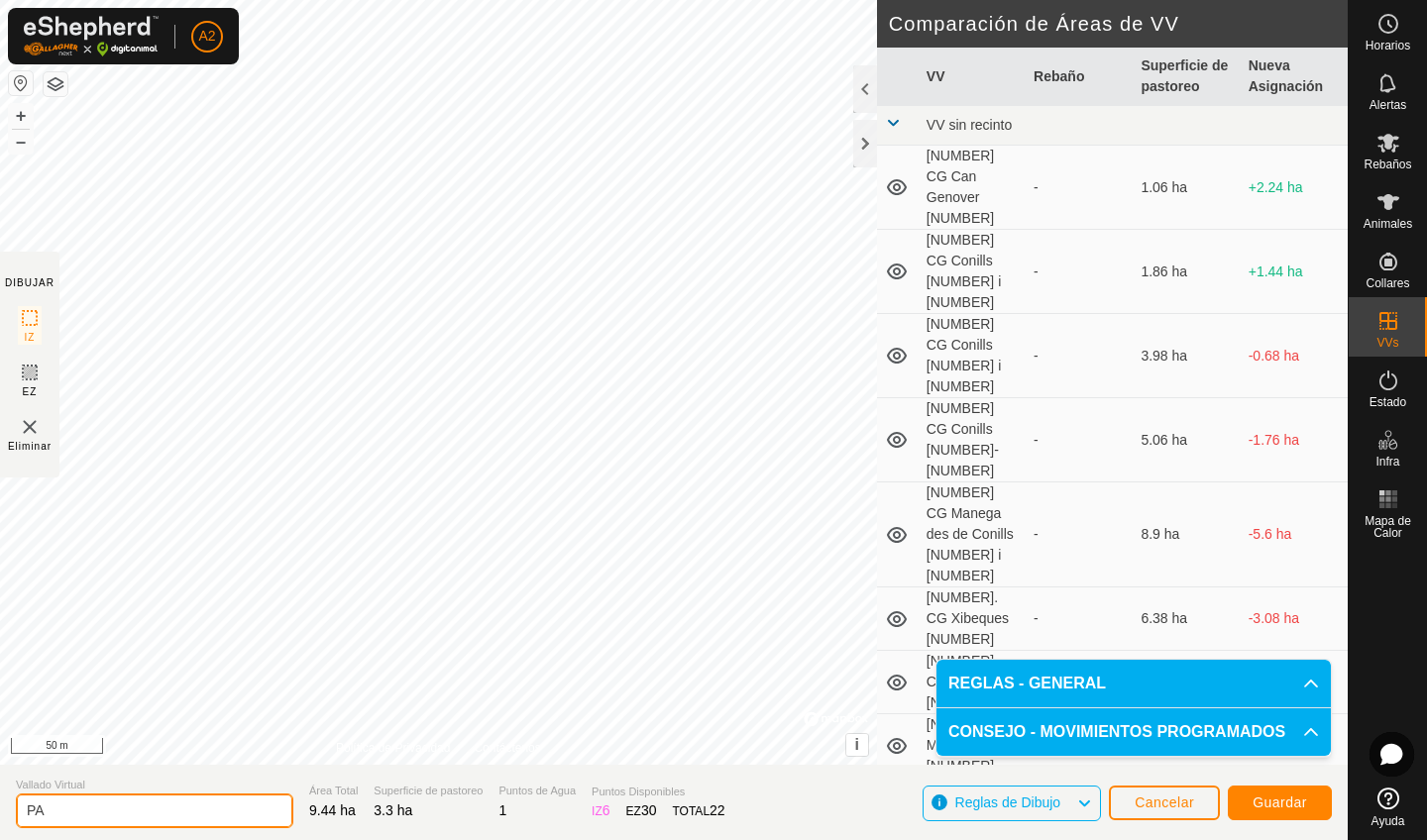 type on "P" 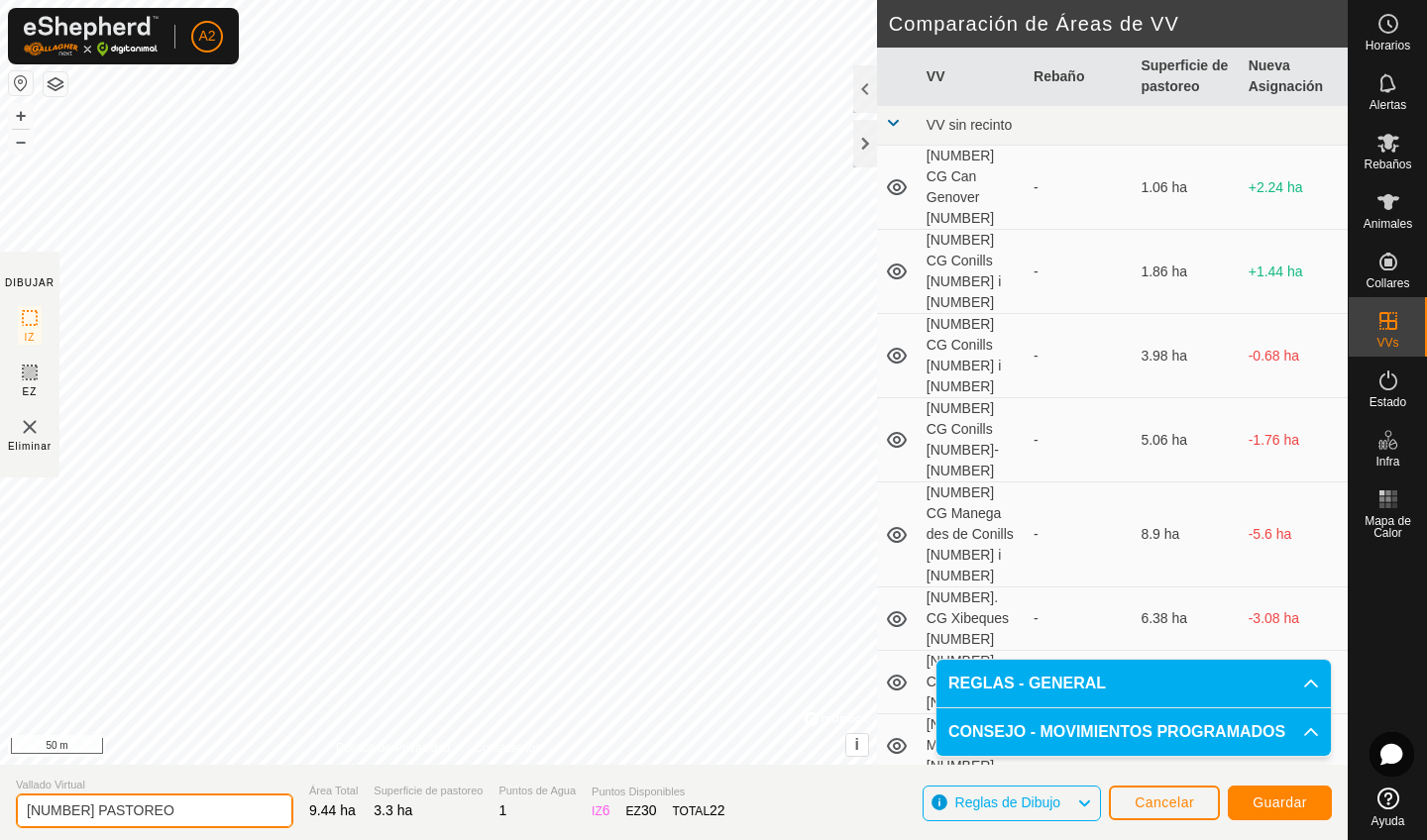 type on "[NUMBER] PASTOREO" 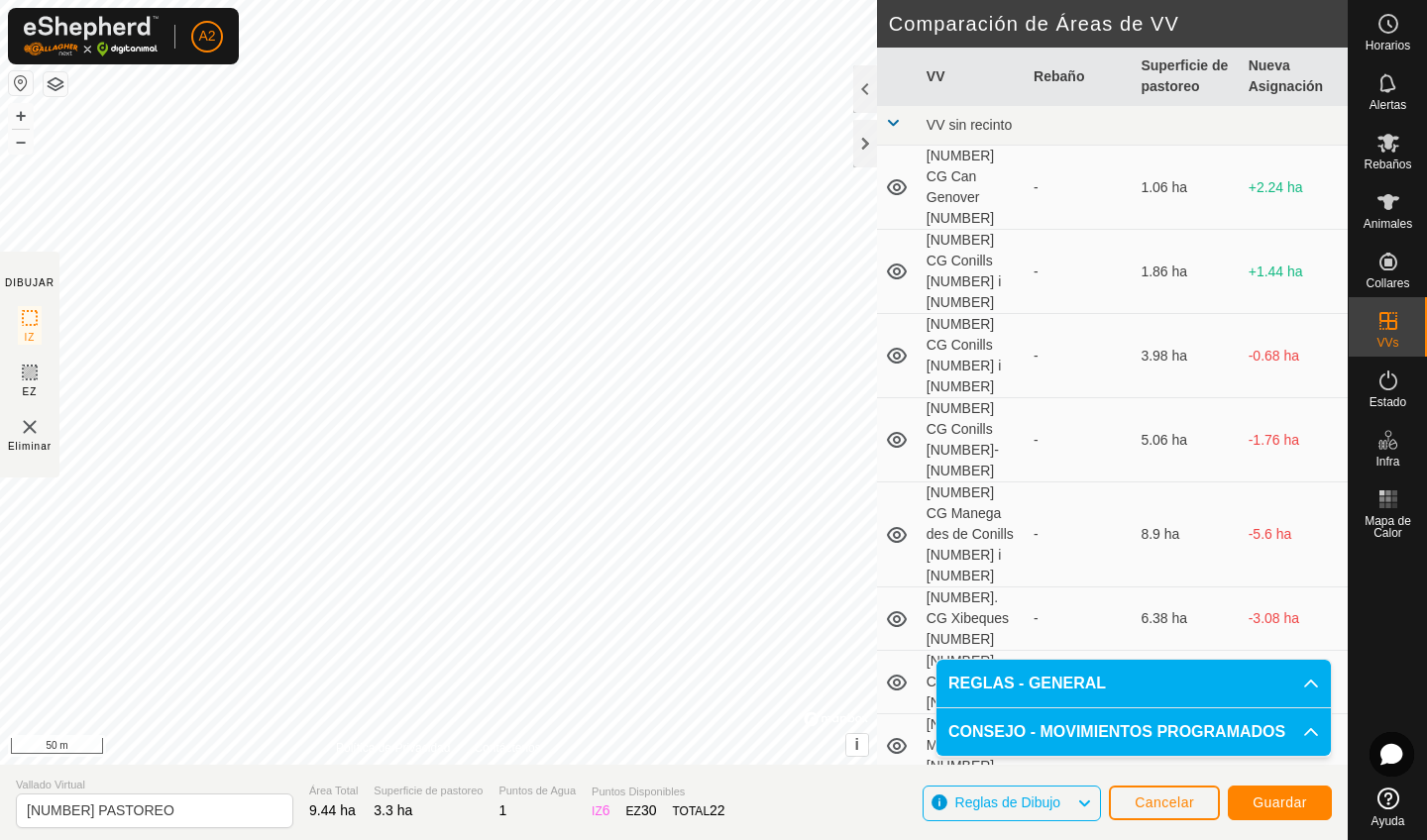 click on "Guardar" 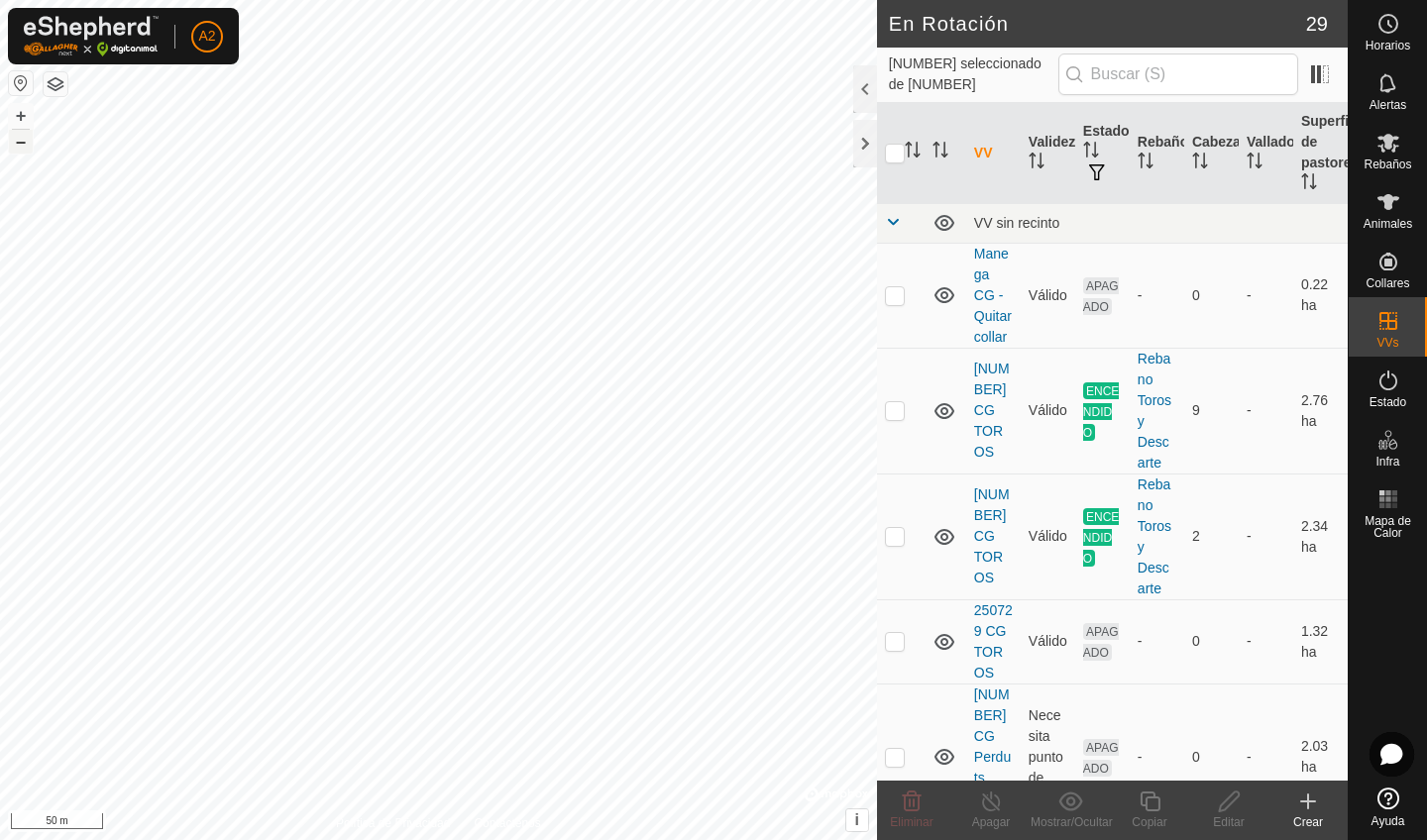 click on "–" at bounding box center (21, 142) 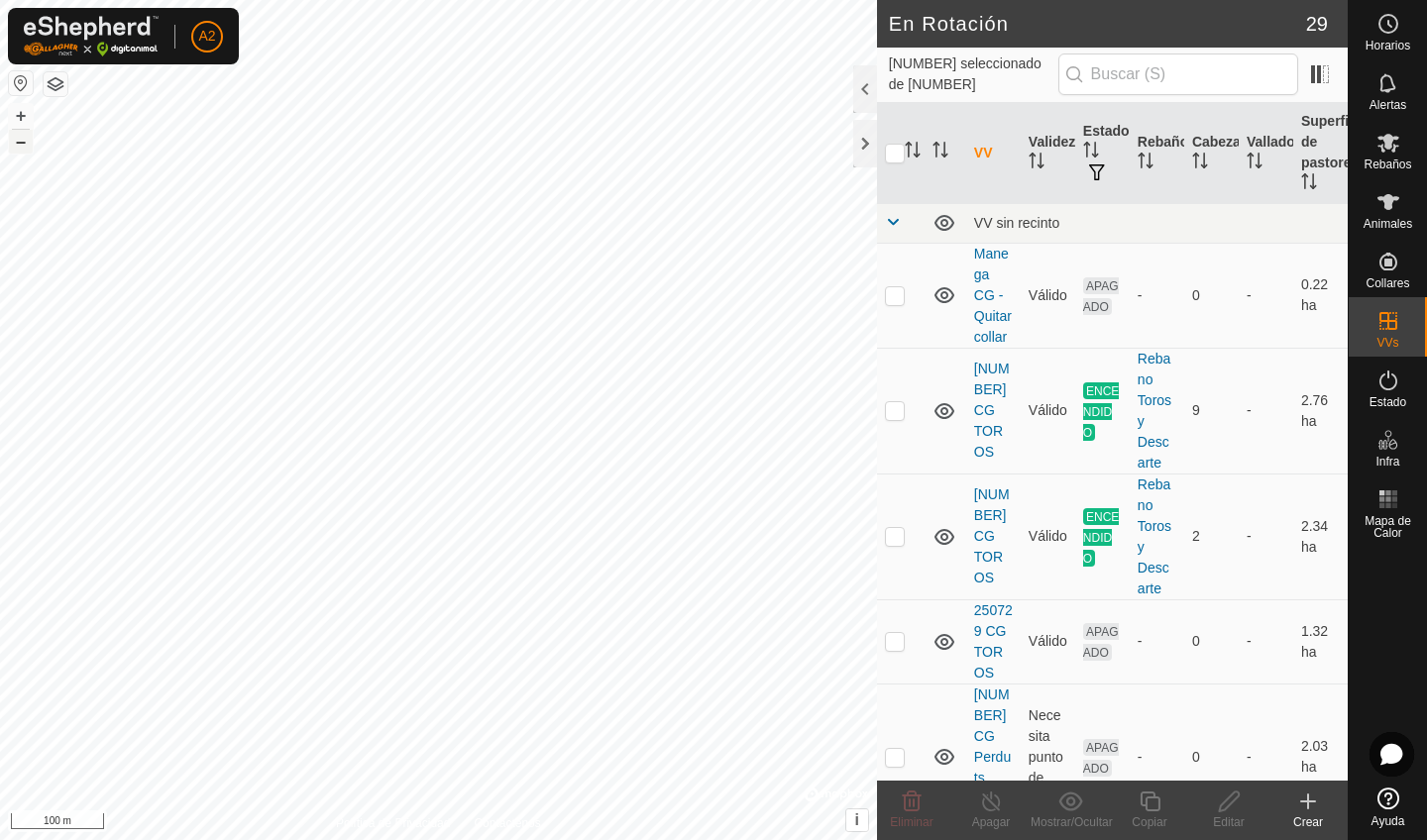 click on "–" at bounding box center (21, 142) 